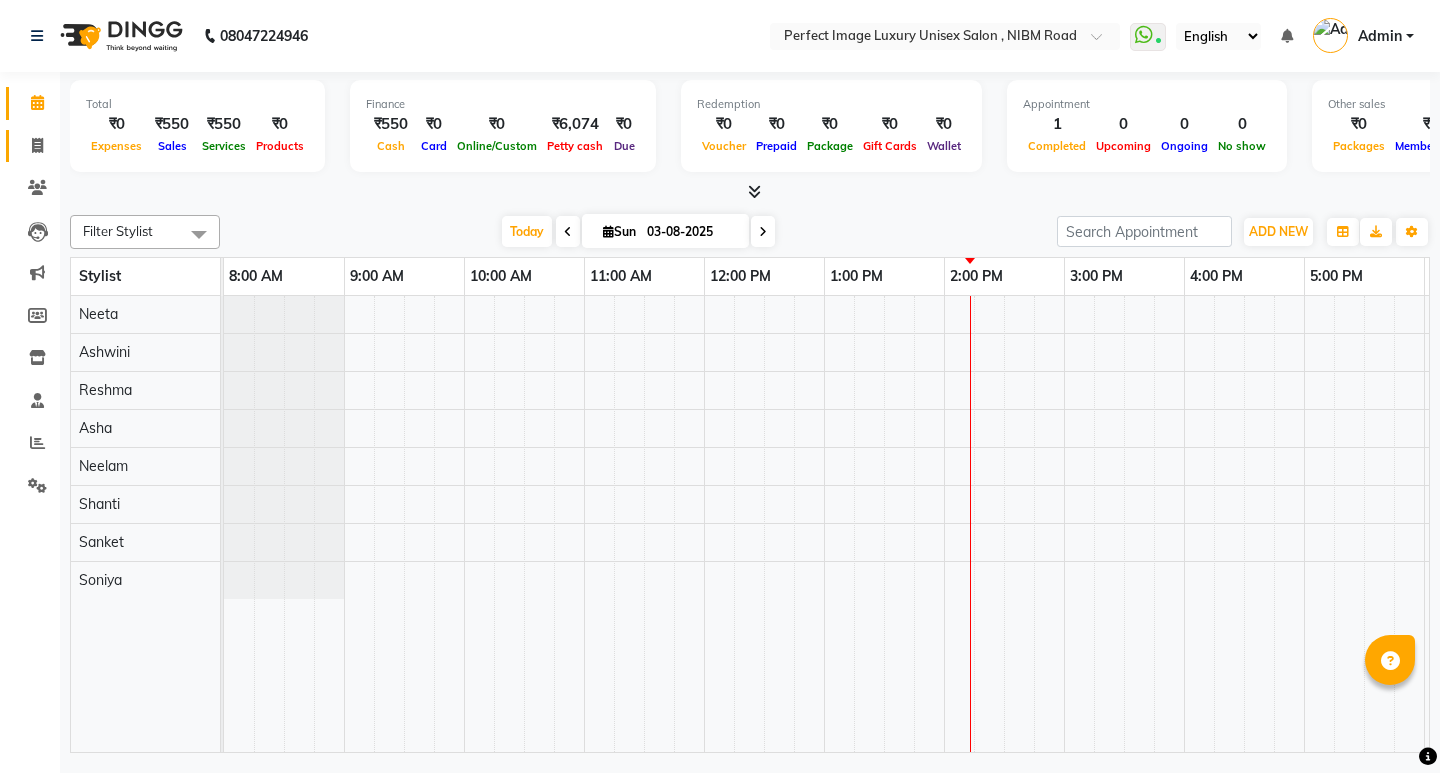 scroll, scrollTop: 0, scrollLeft: 0, axis: both 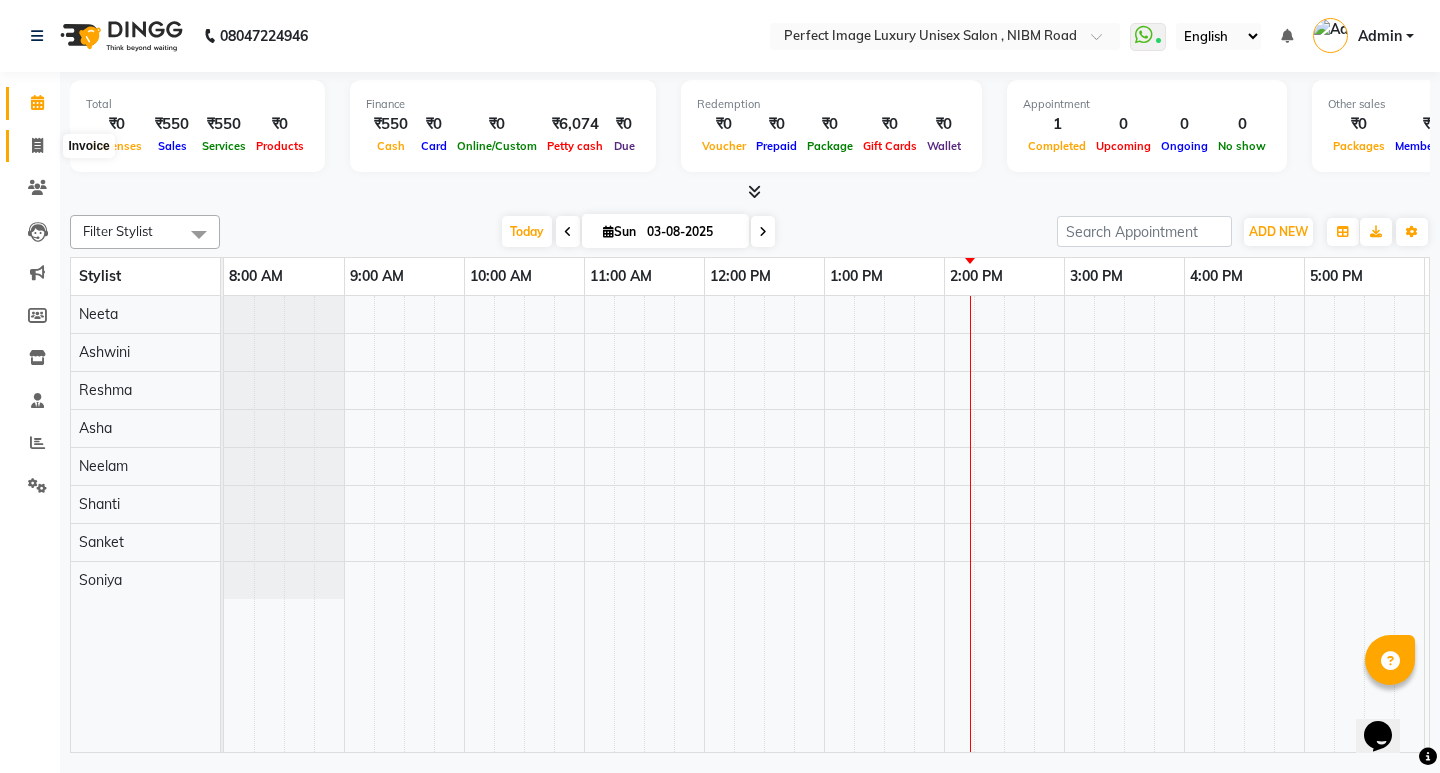 click 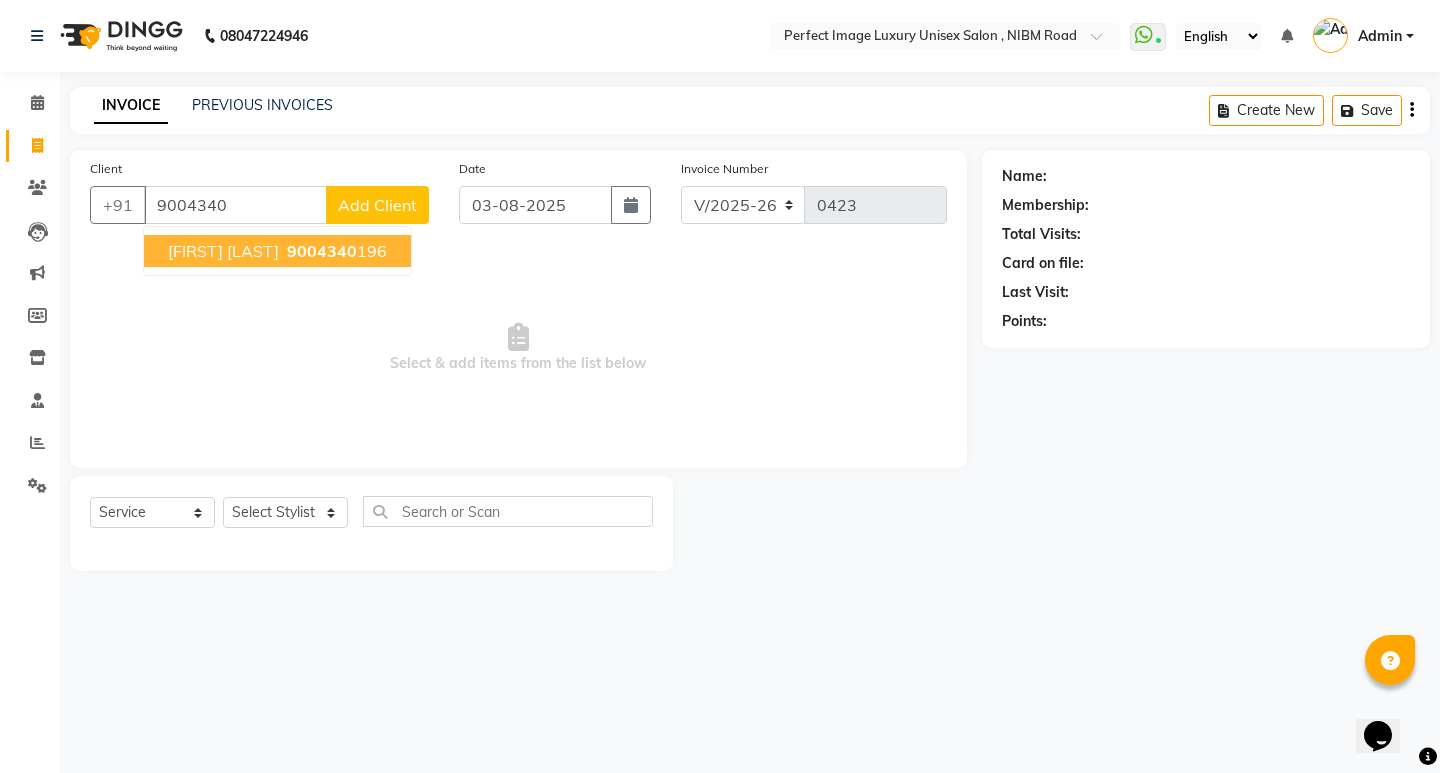 click on "[FIRST] [LAST]" at bounding box center [223, 251] 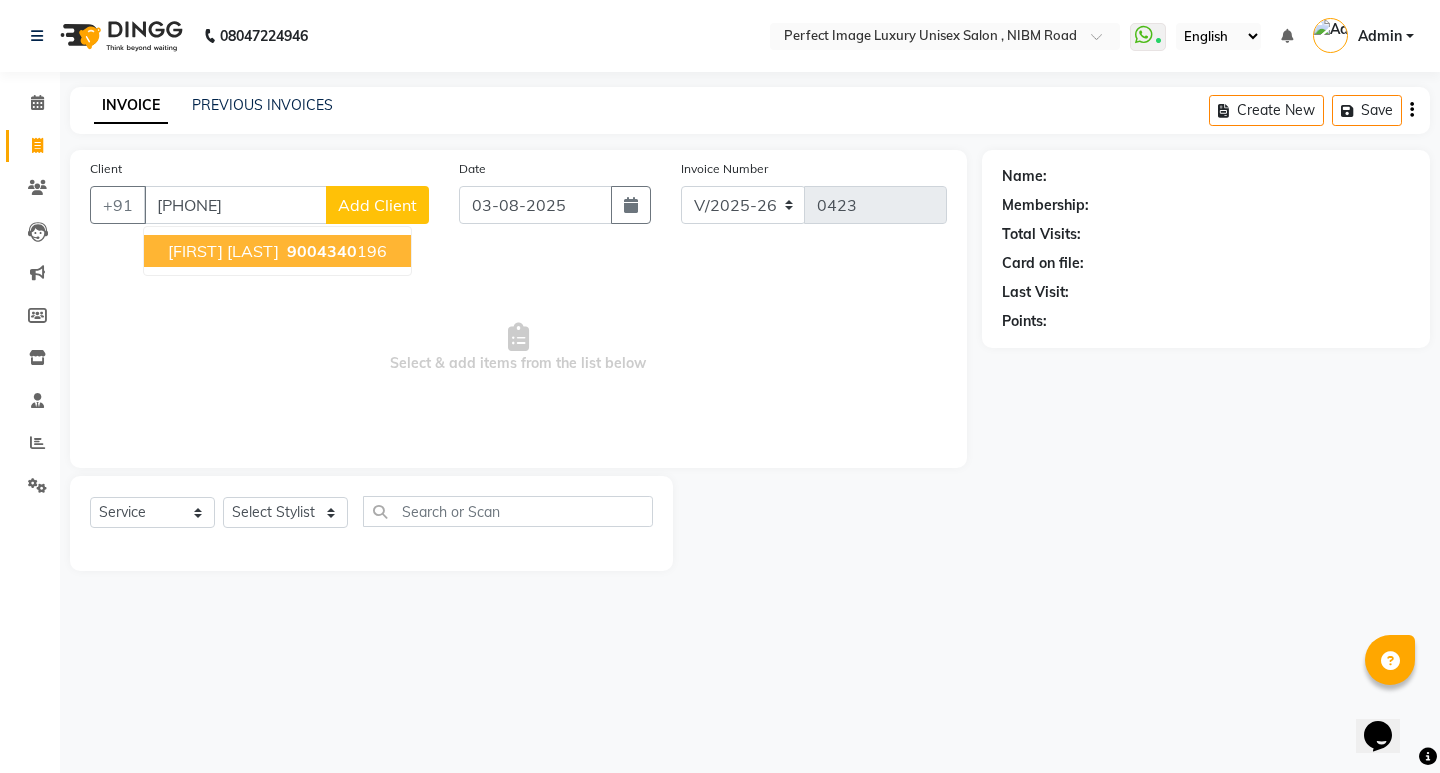 type on "[PHONE]" 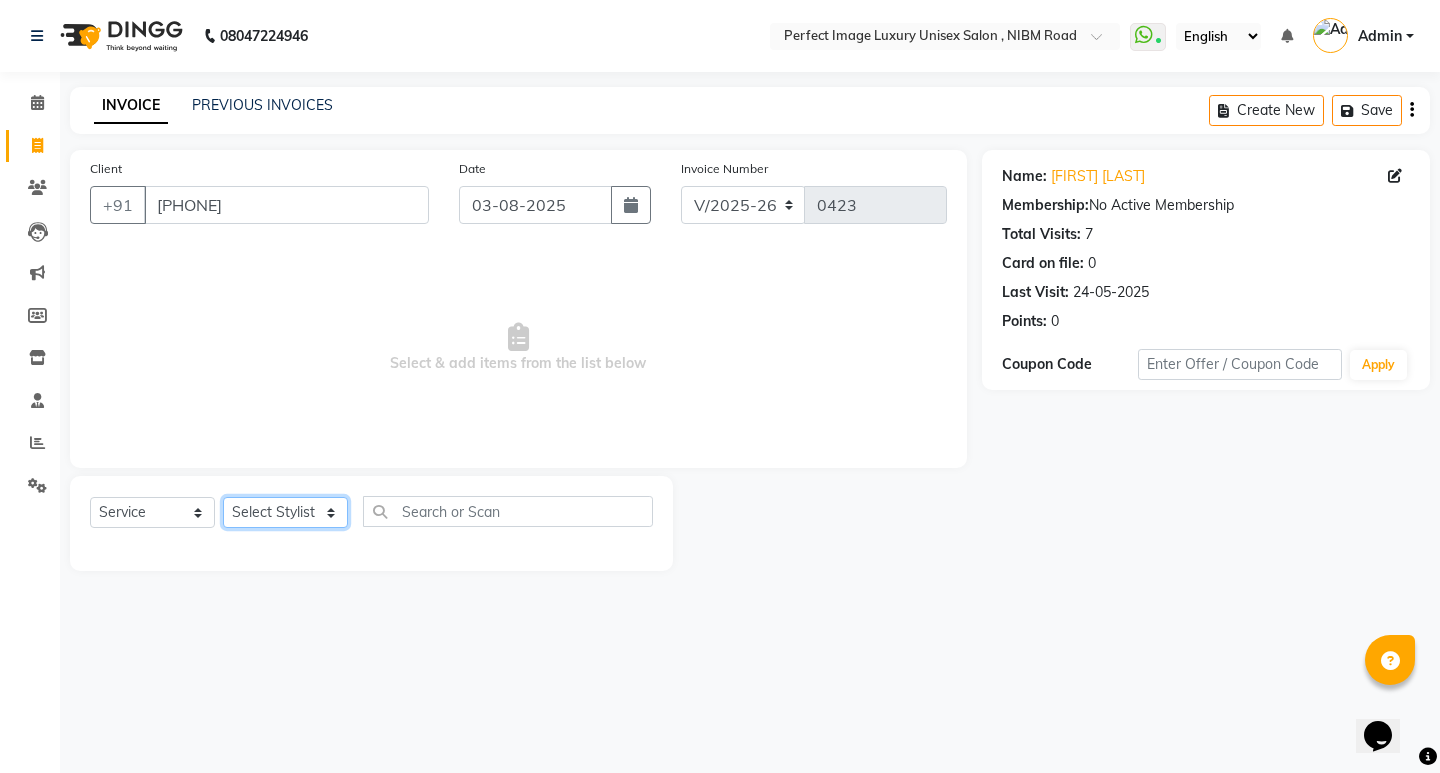 click on "Select Stylist Asha Ashwini Manager  Neelam Neeta Reshma Sanket Shanti Soniya" 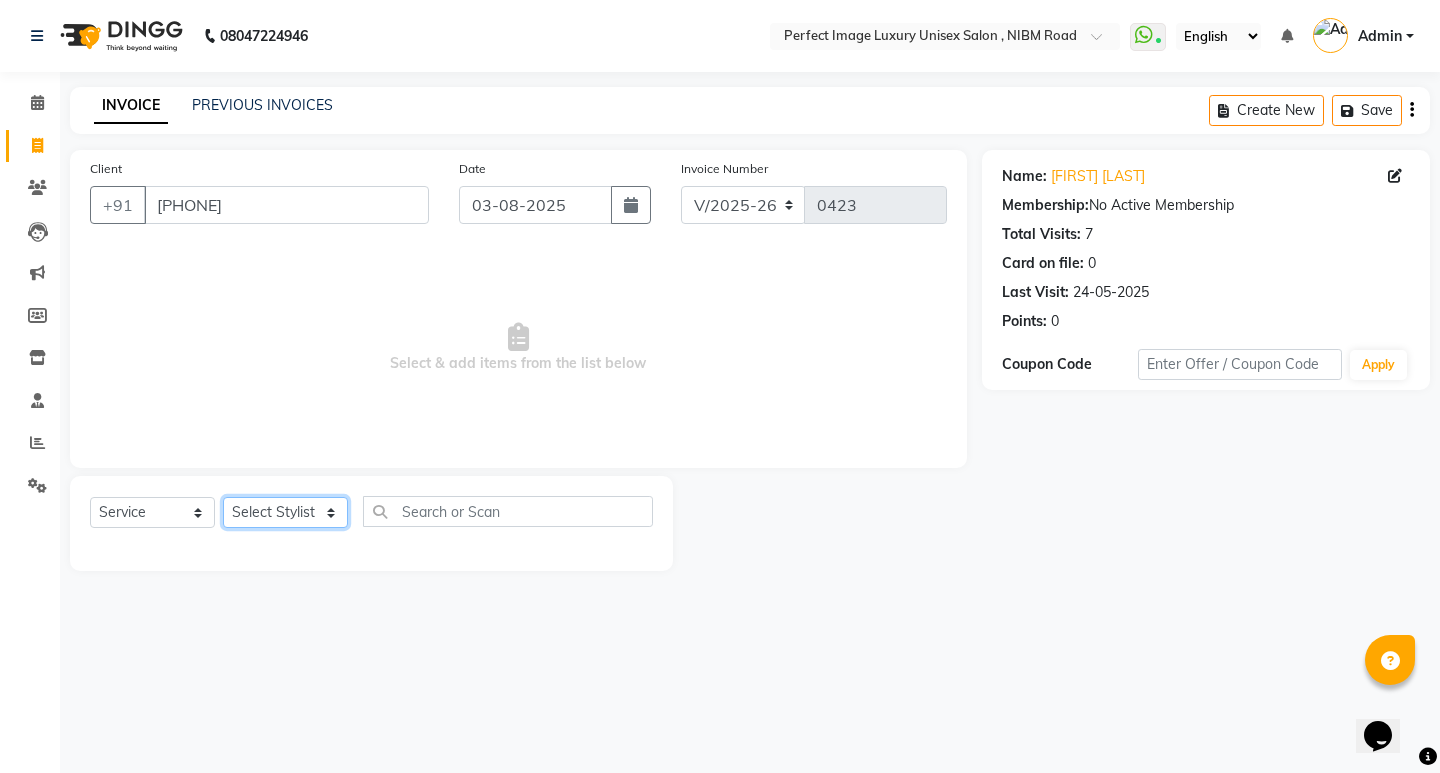 select on "32014" 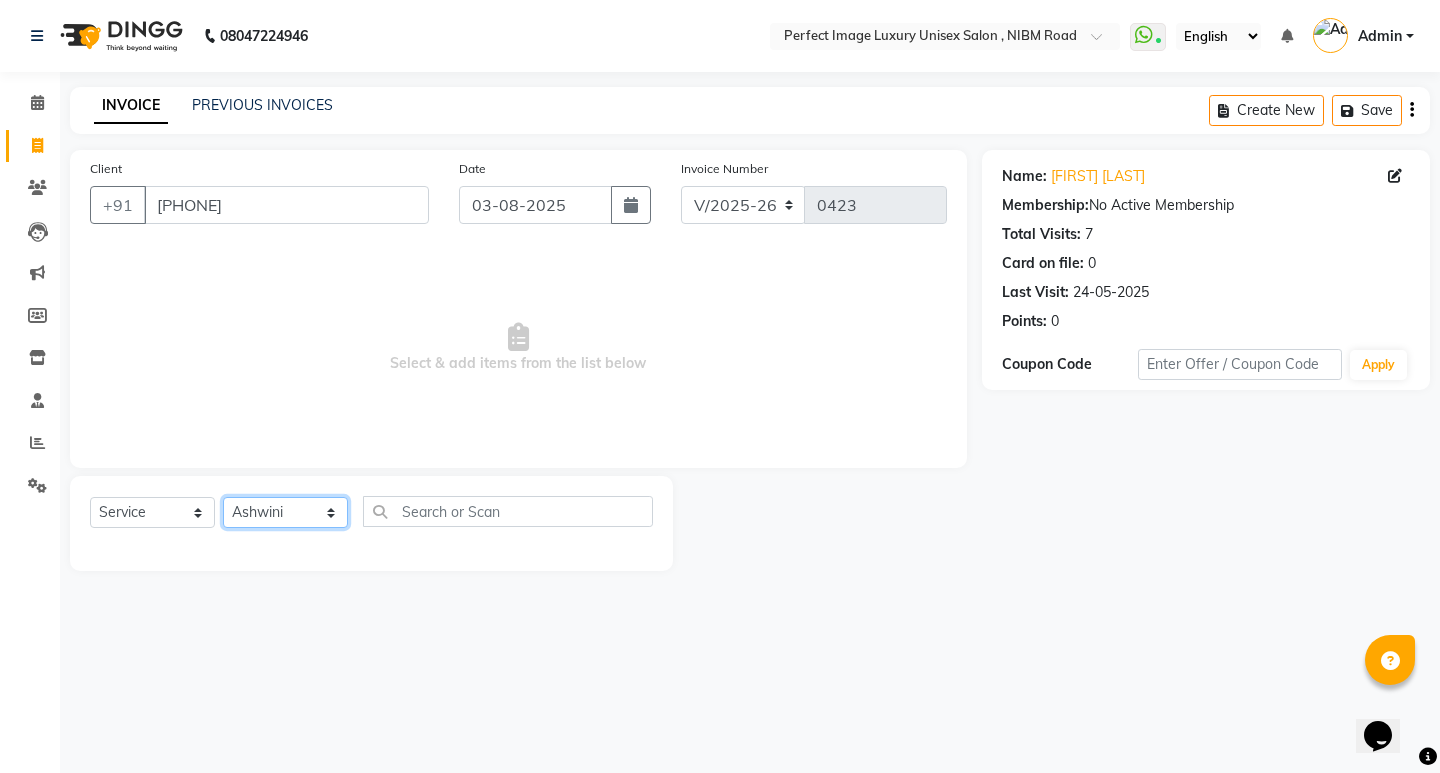 click on "Select Stylist Asha Ashwini Manager  Neelam Neeta Reshma Sanket Shanti Soniya" 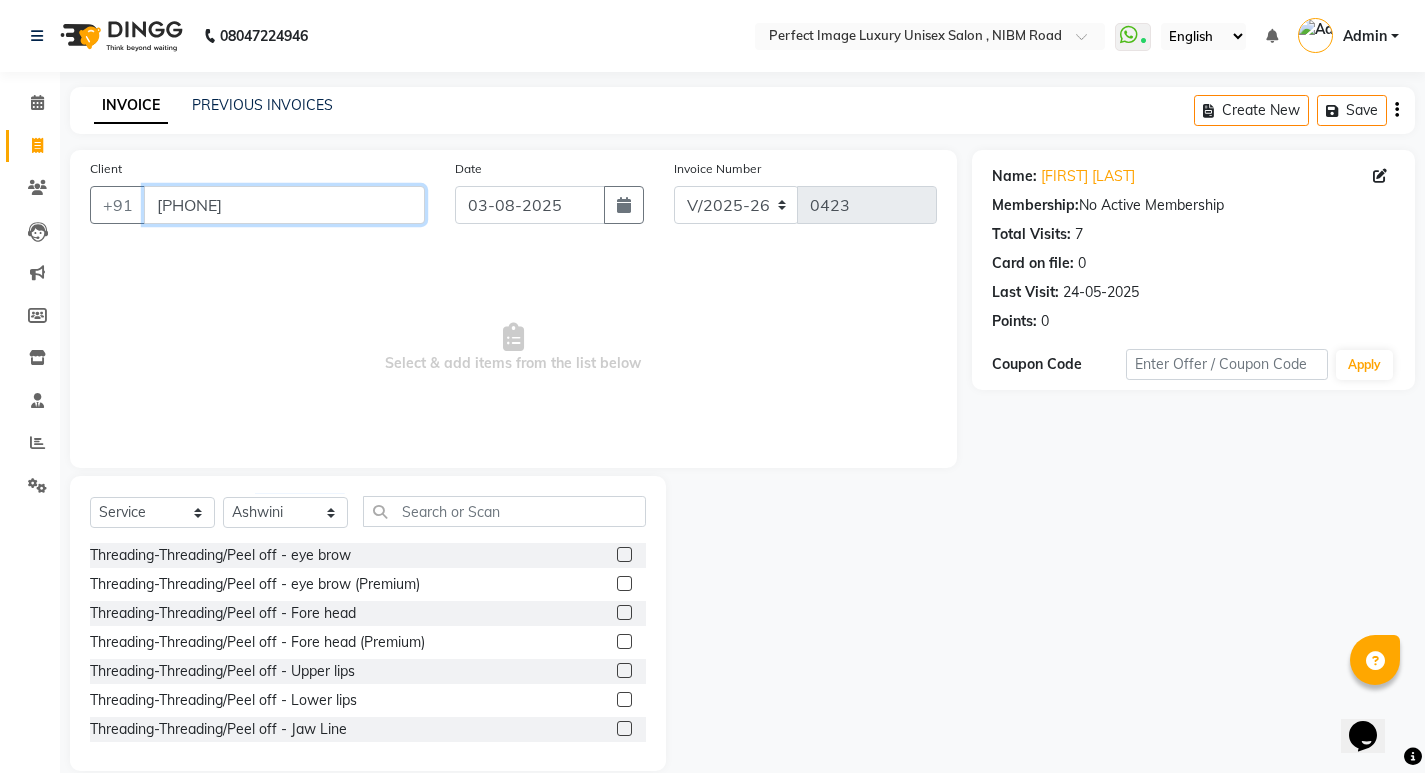 click on "9004340196" at bounding box center (284, 205) 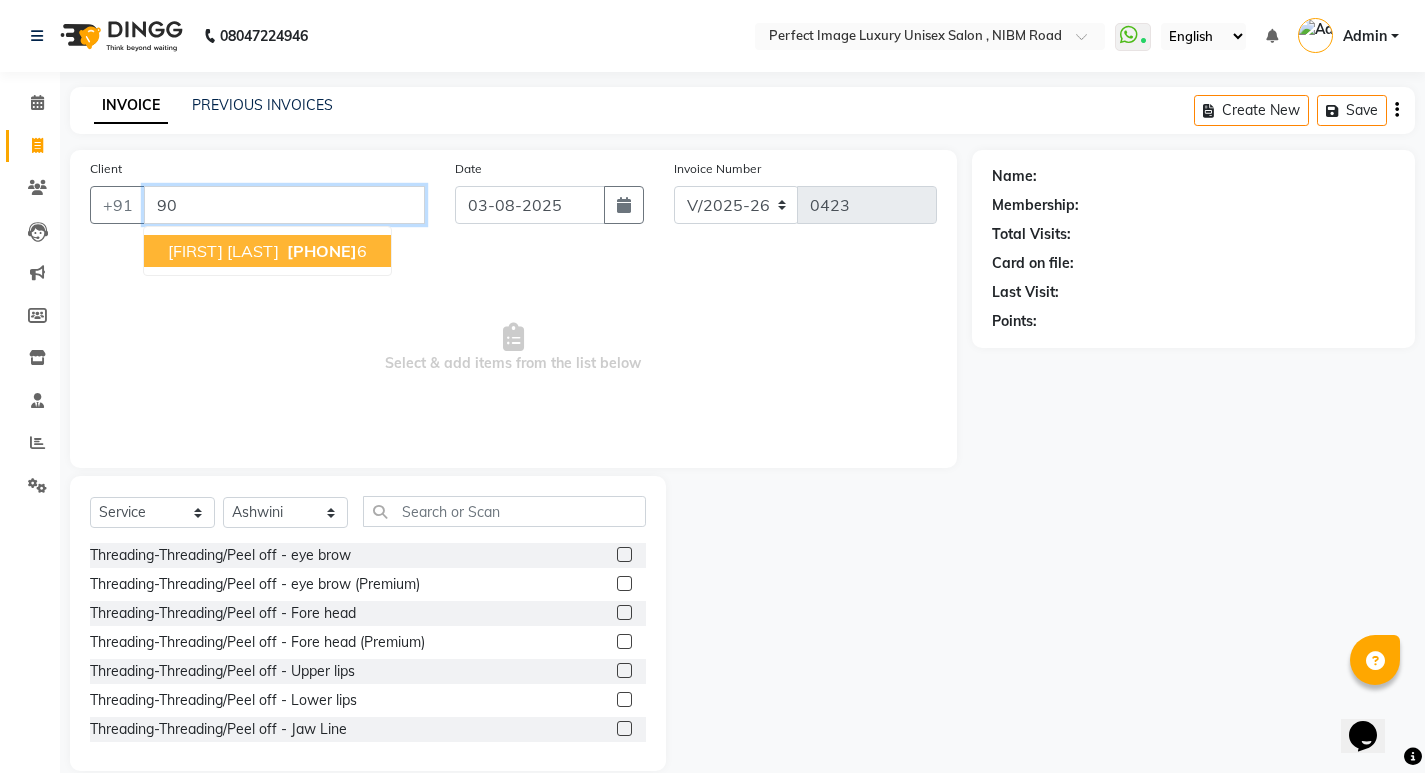 type on "9" 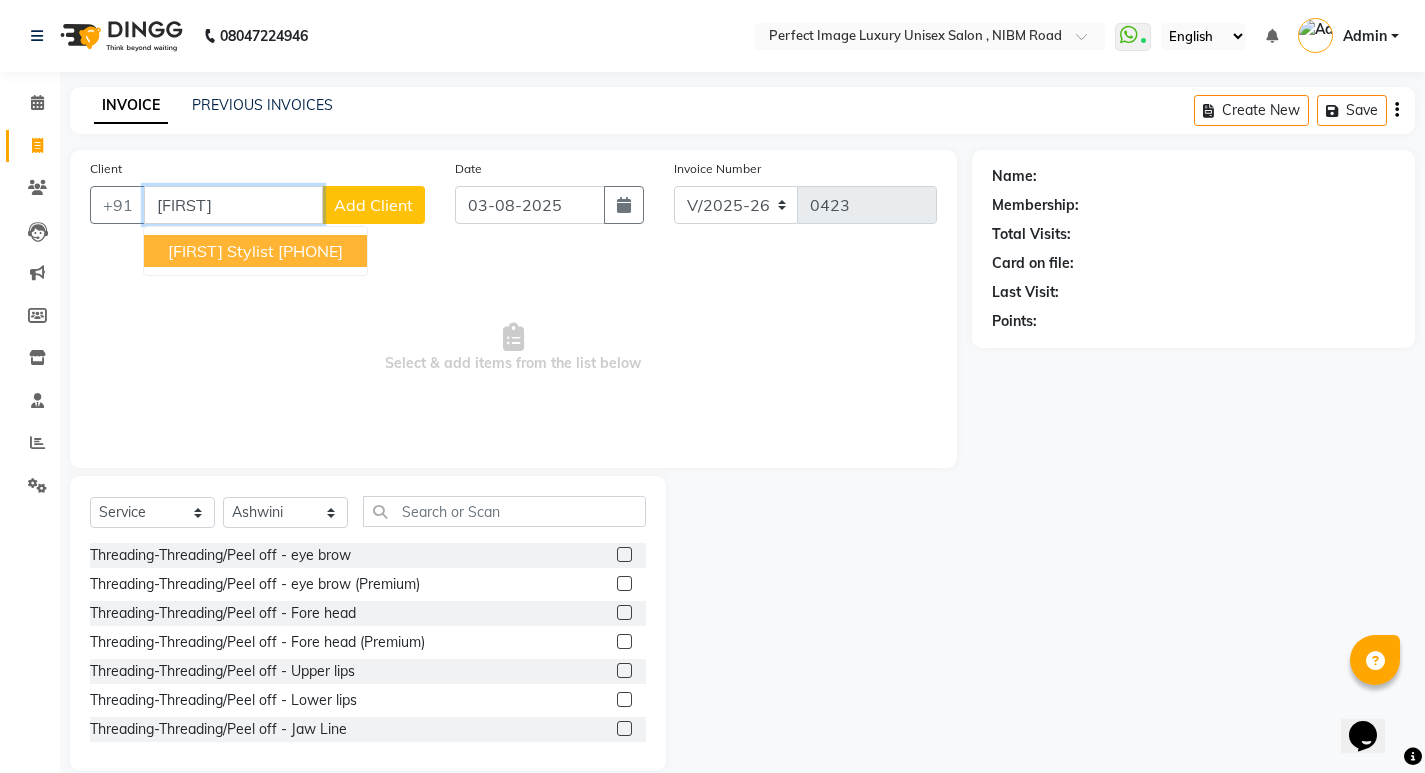 click on "sania" at bounding box center [233, 205] 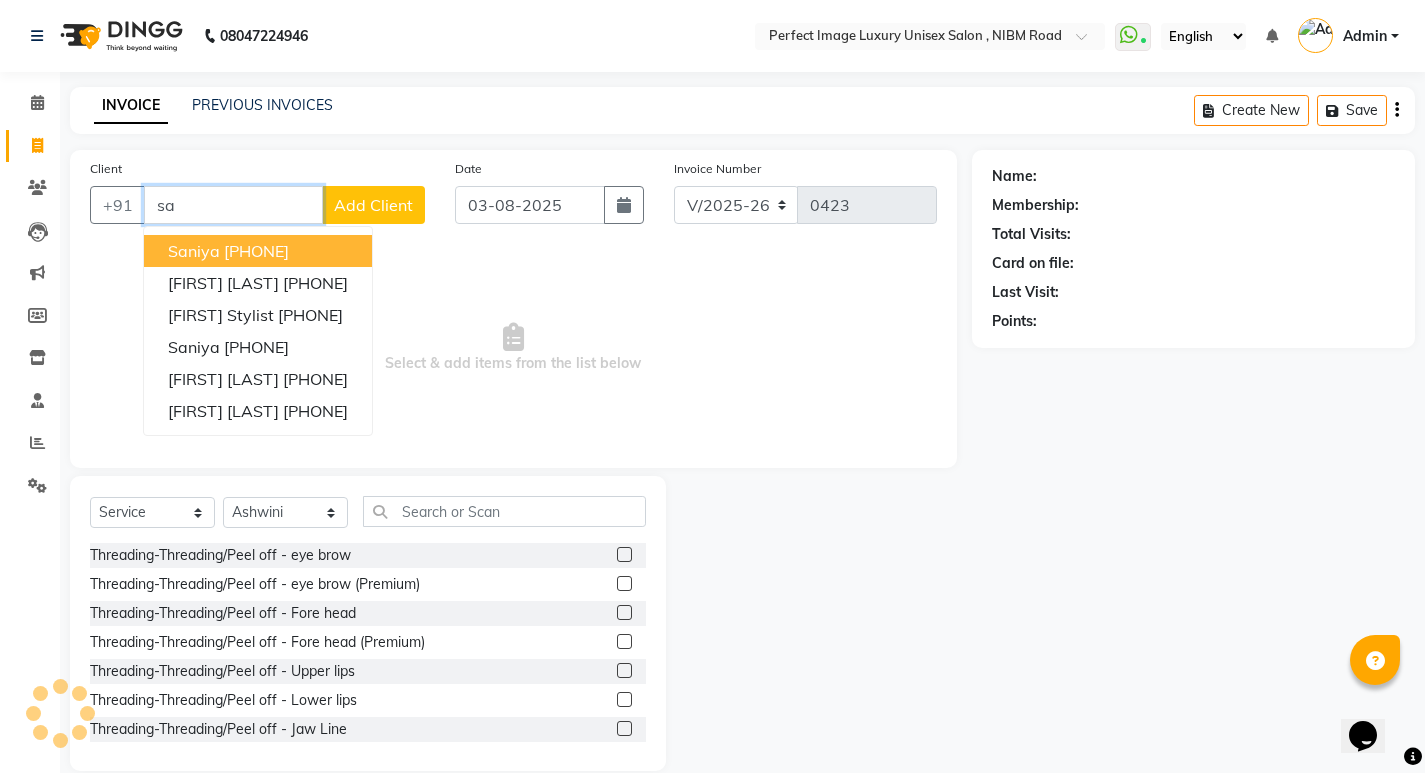 type on "s" 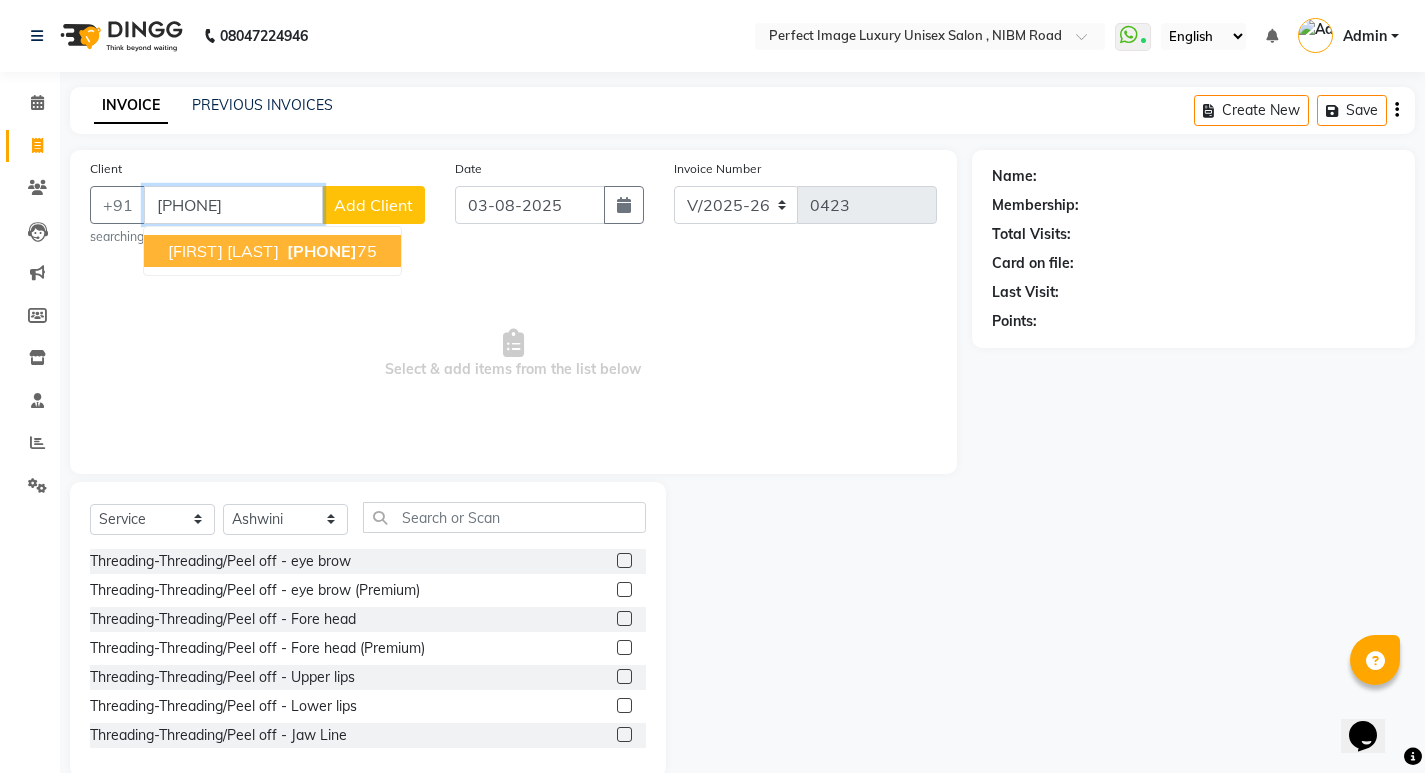 type on "8310854175" 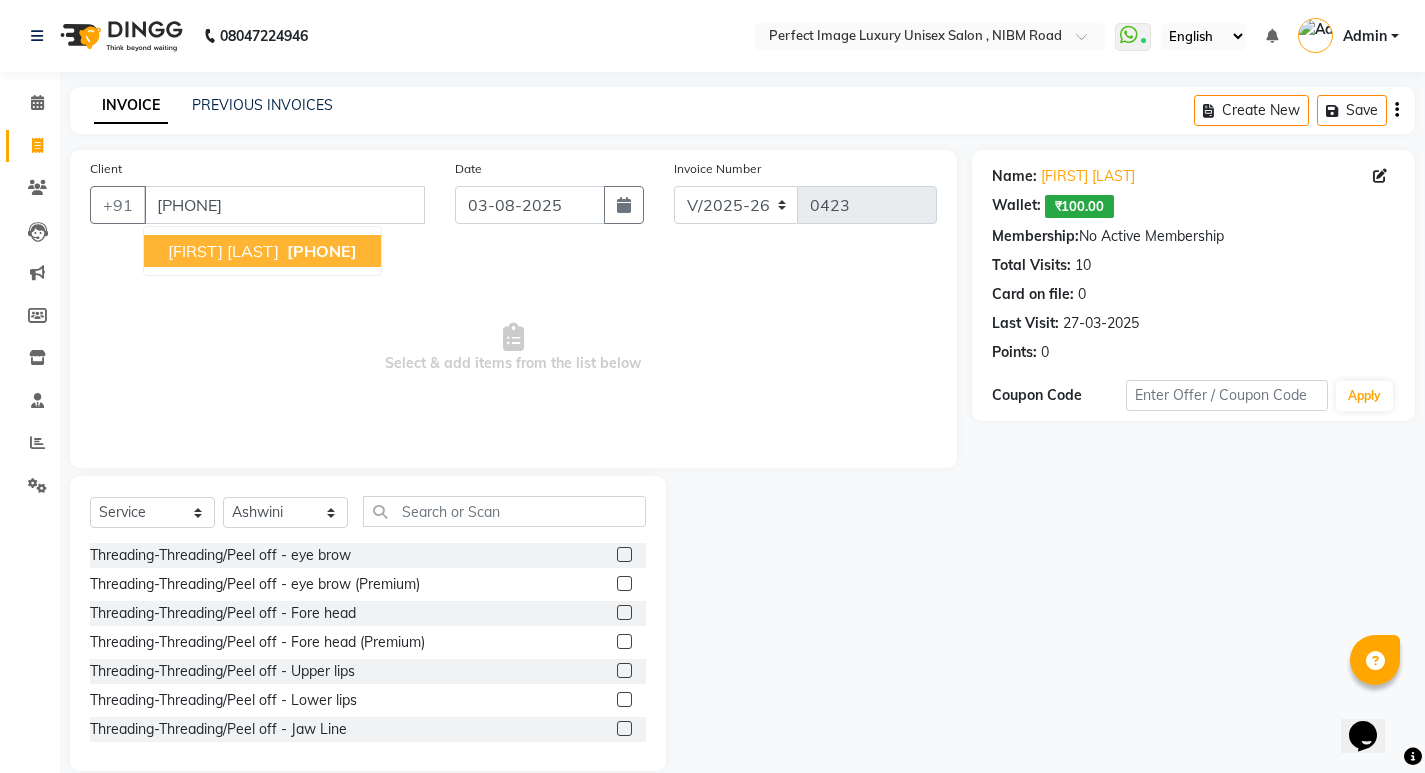 click on "Saniya Shaikh   8310854175" at bounding box center [262, 251] 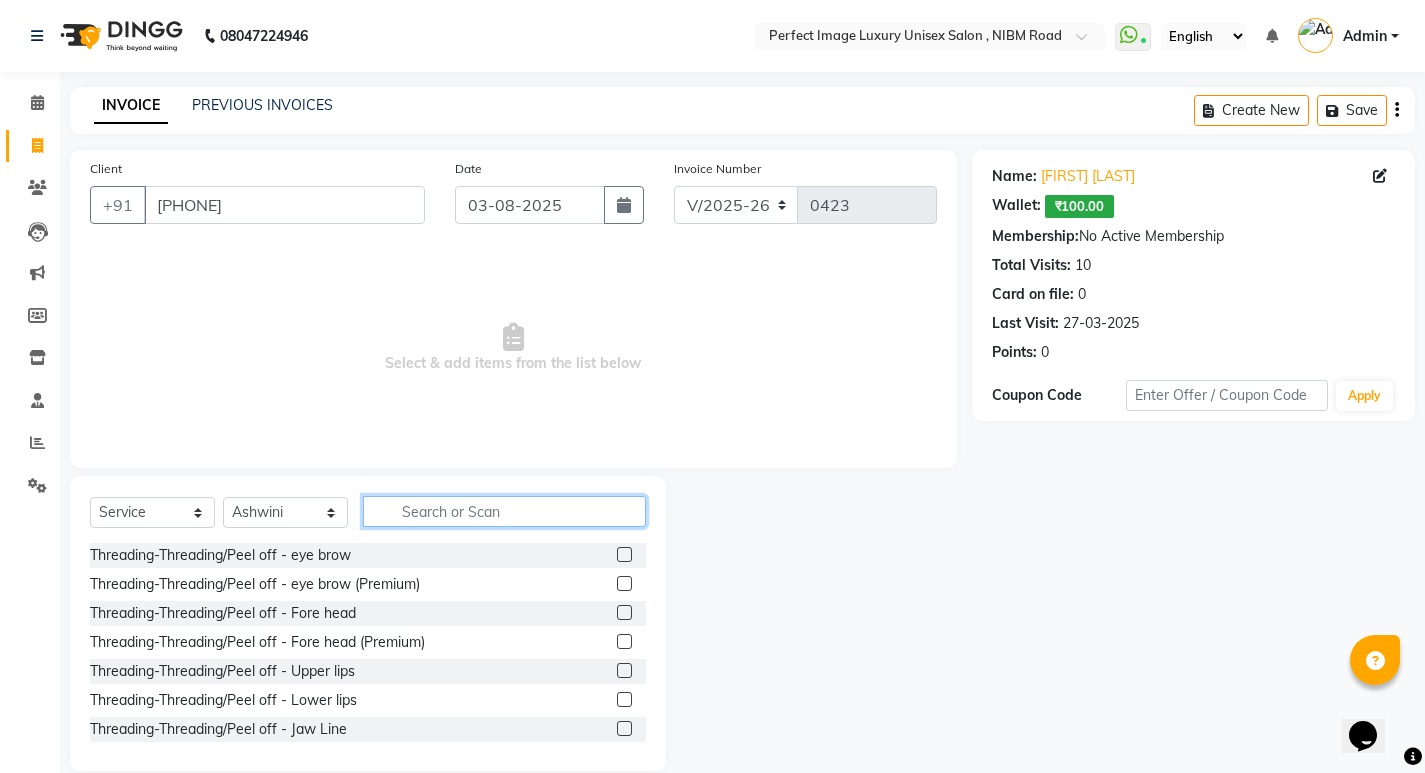 click 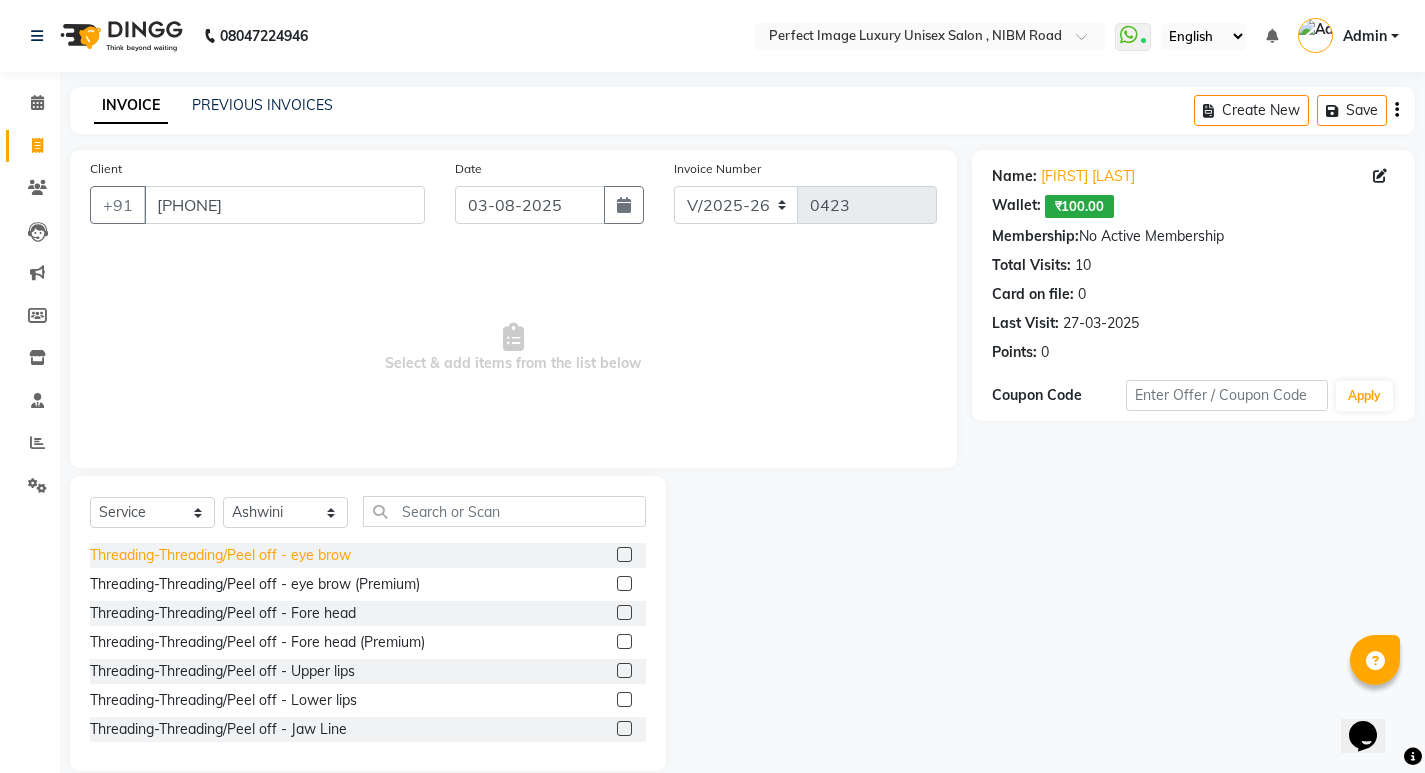 click on "Threading-Threading/Peel off - eye brow" 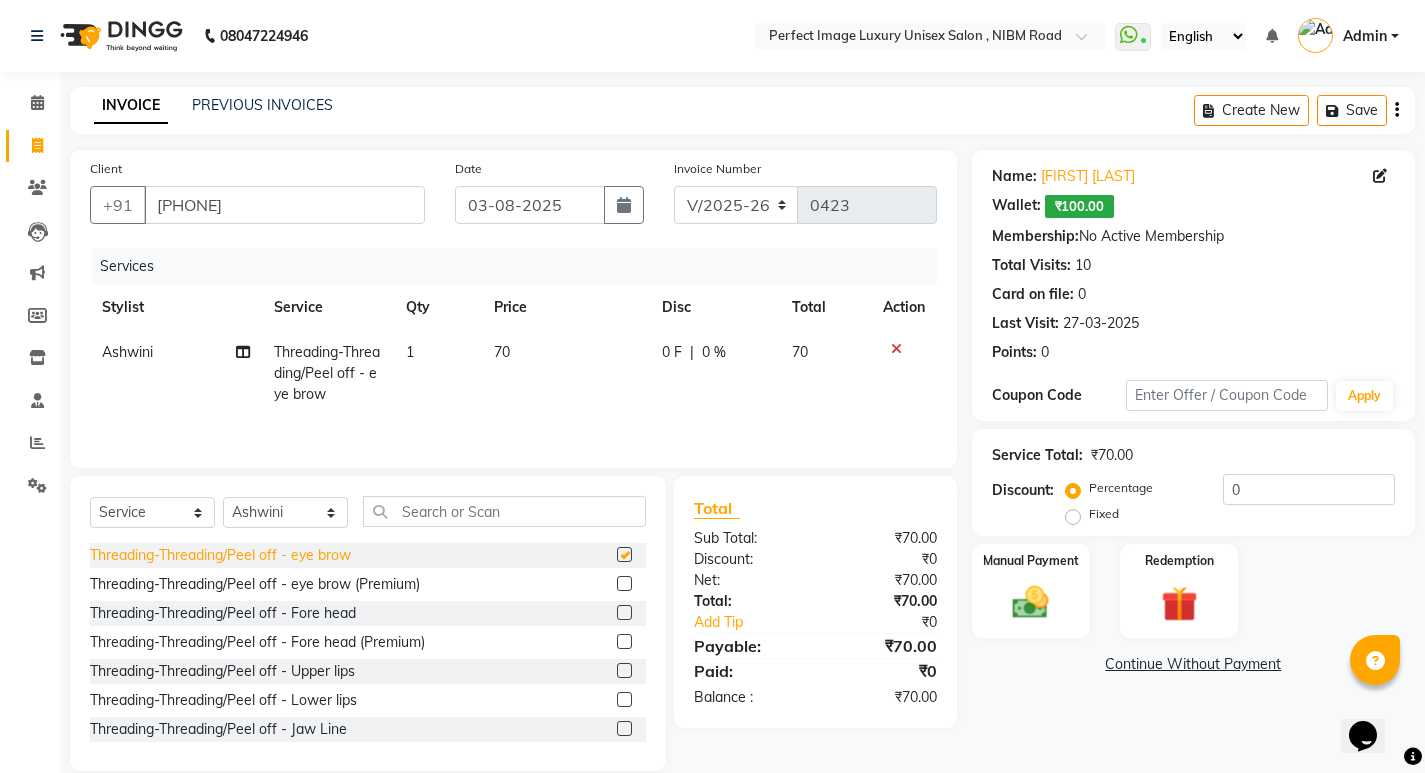 checkbox on "false" 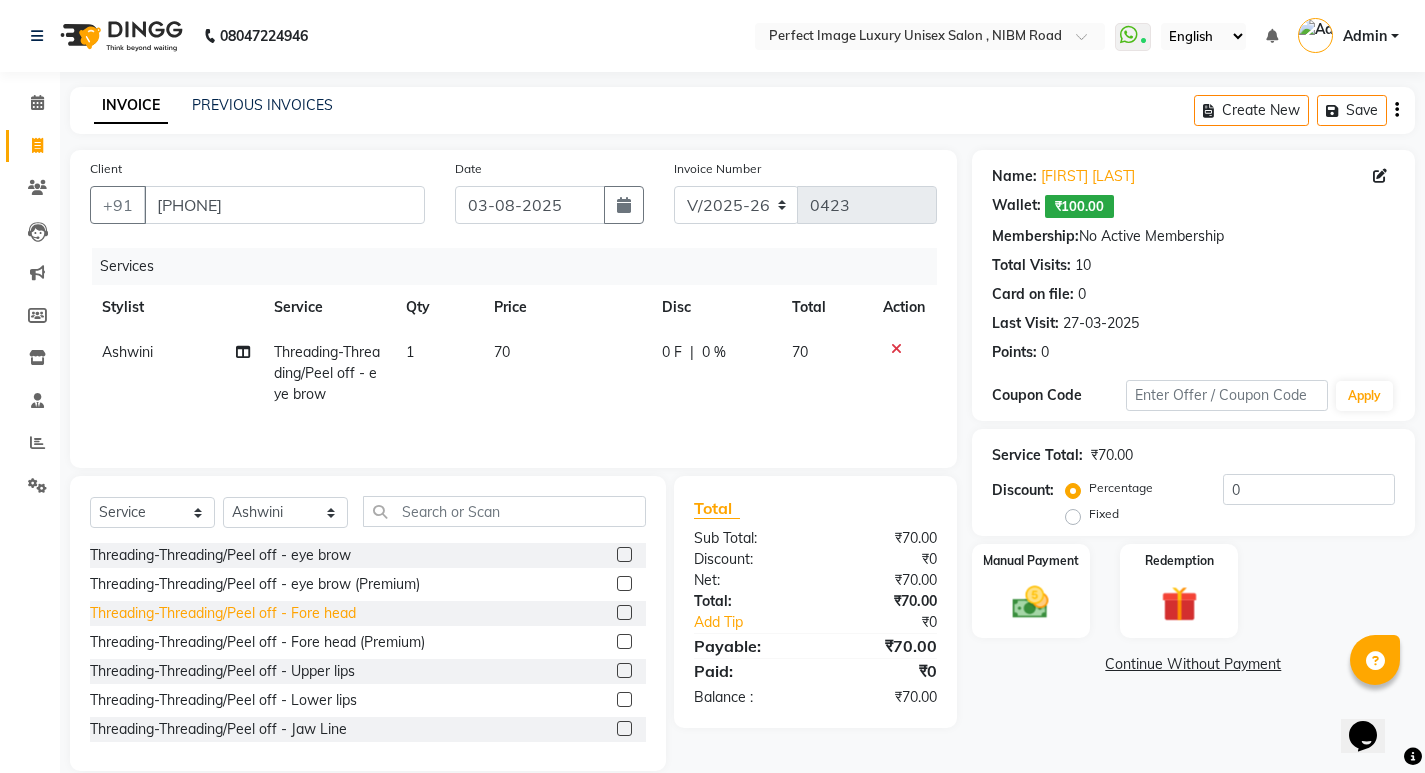 click on "Threading-Threading/Peel off - Fore head" 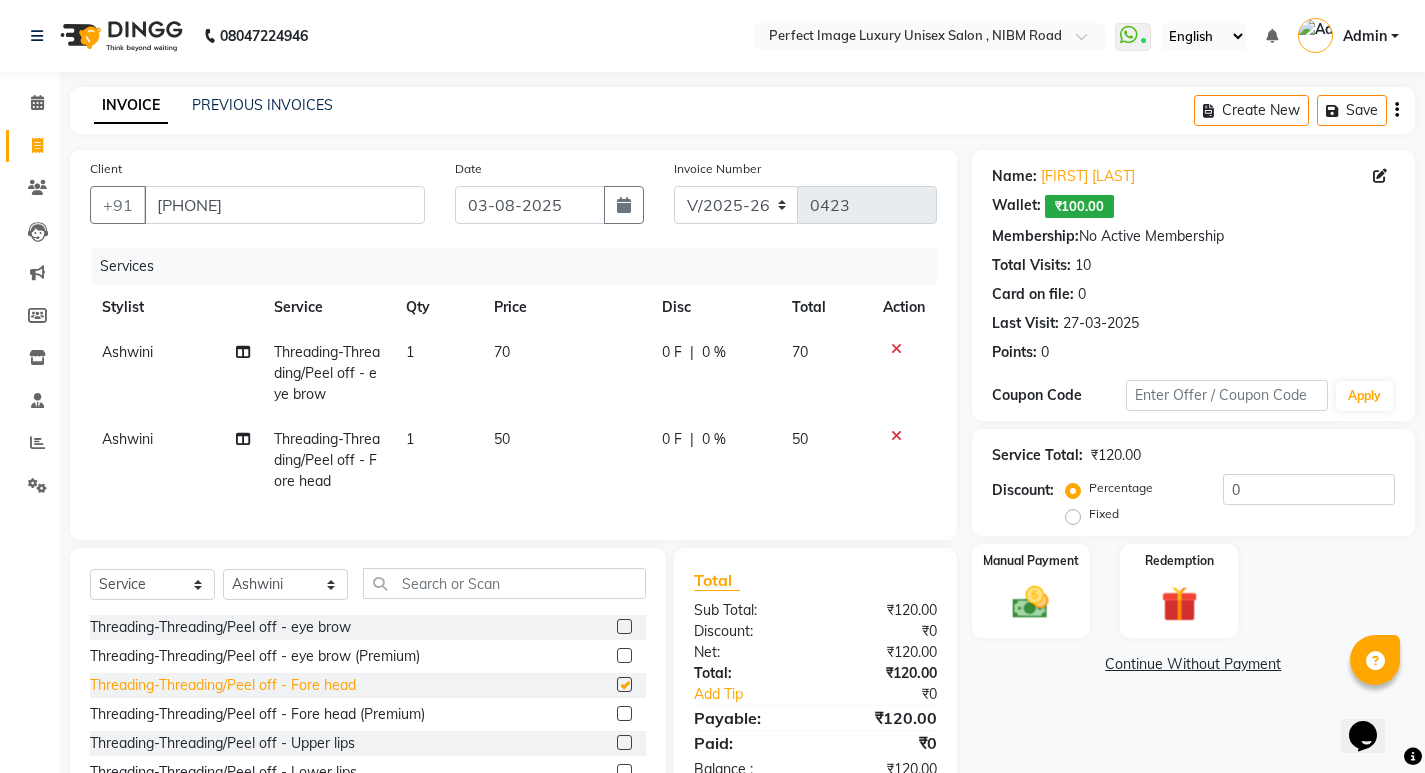 checkbox on "false" 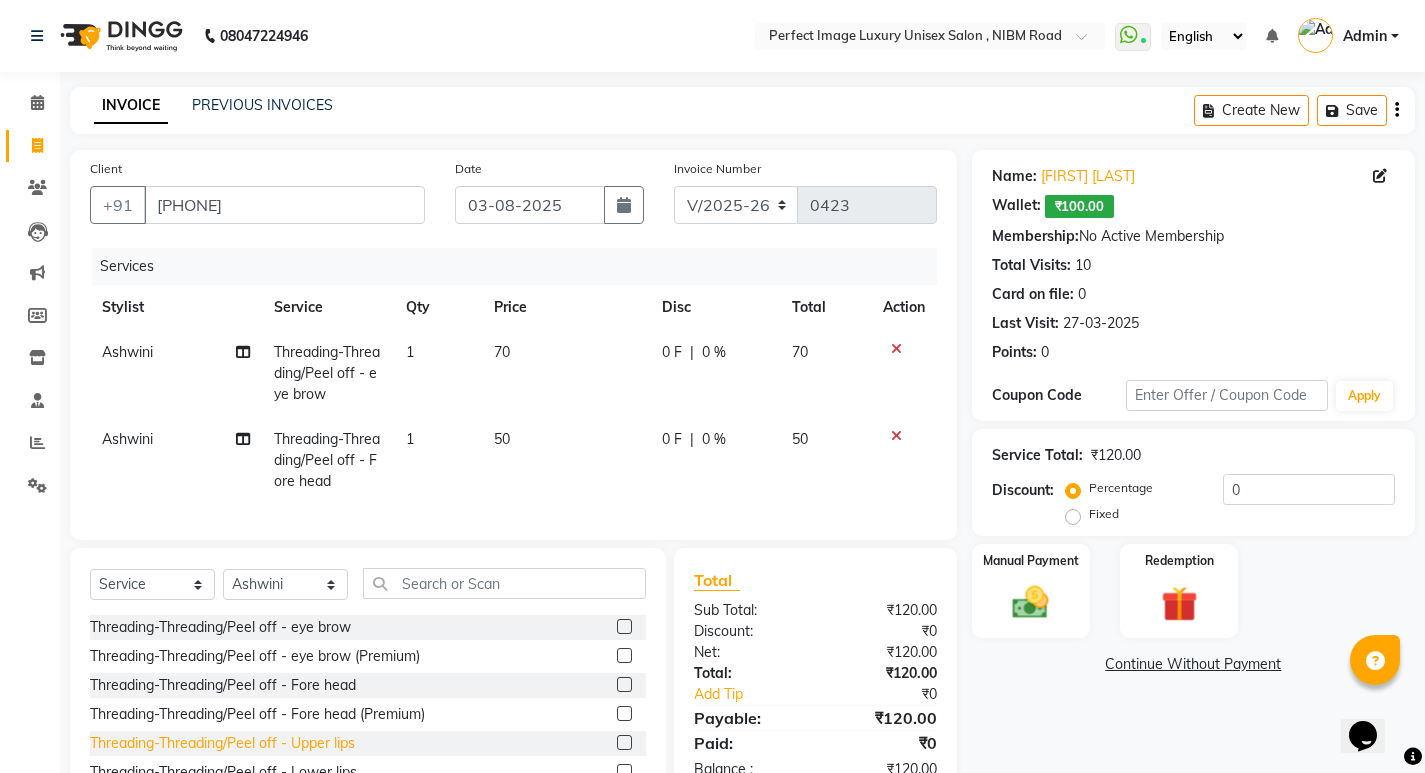 click on "Threading-Threading/Peel off - Upper lips" 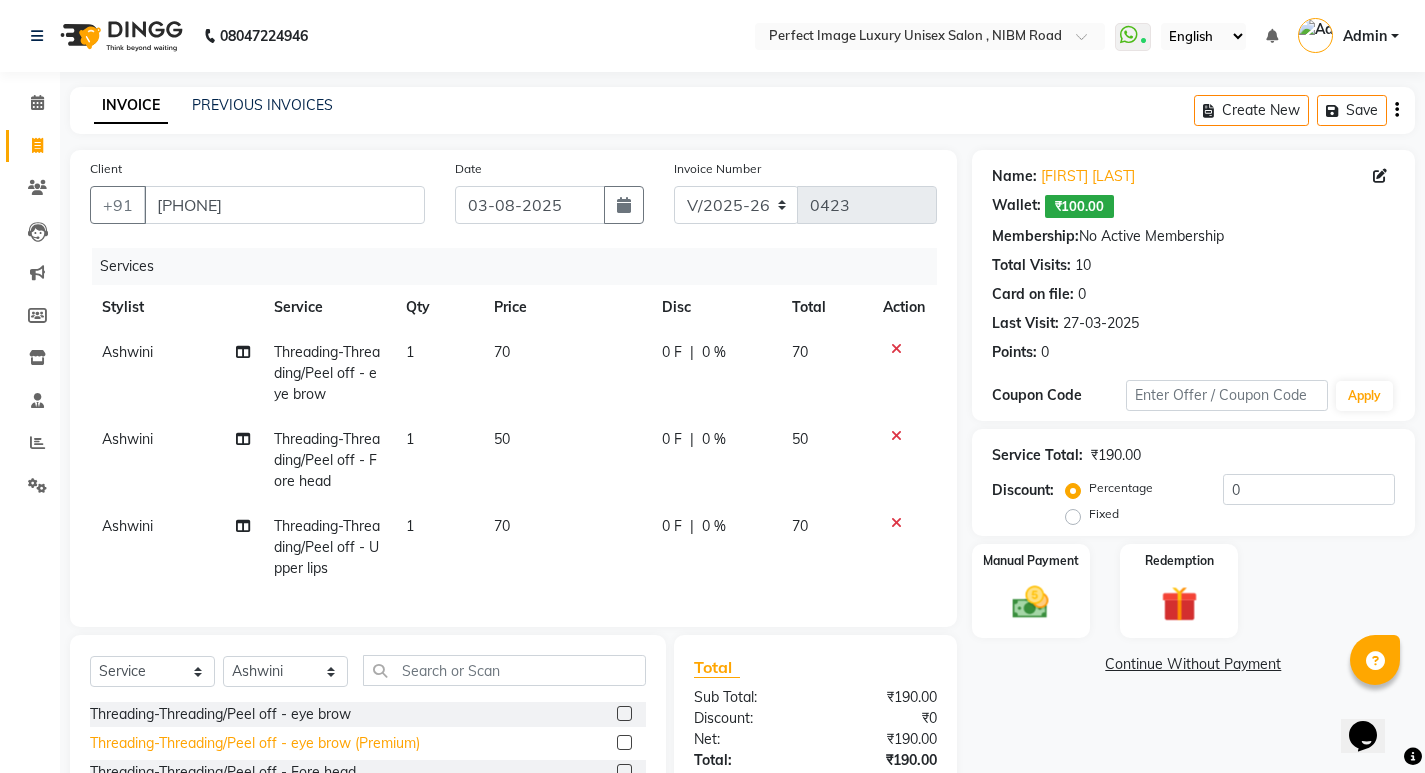 checkbox on "false" 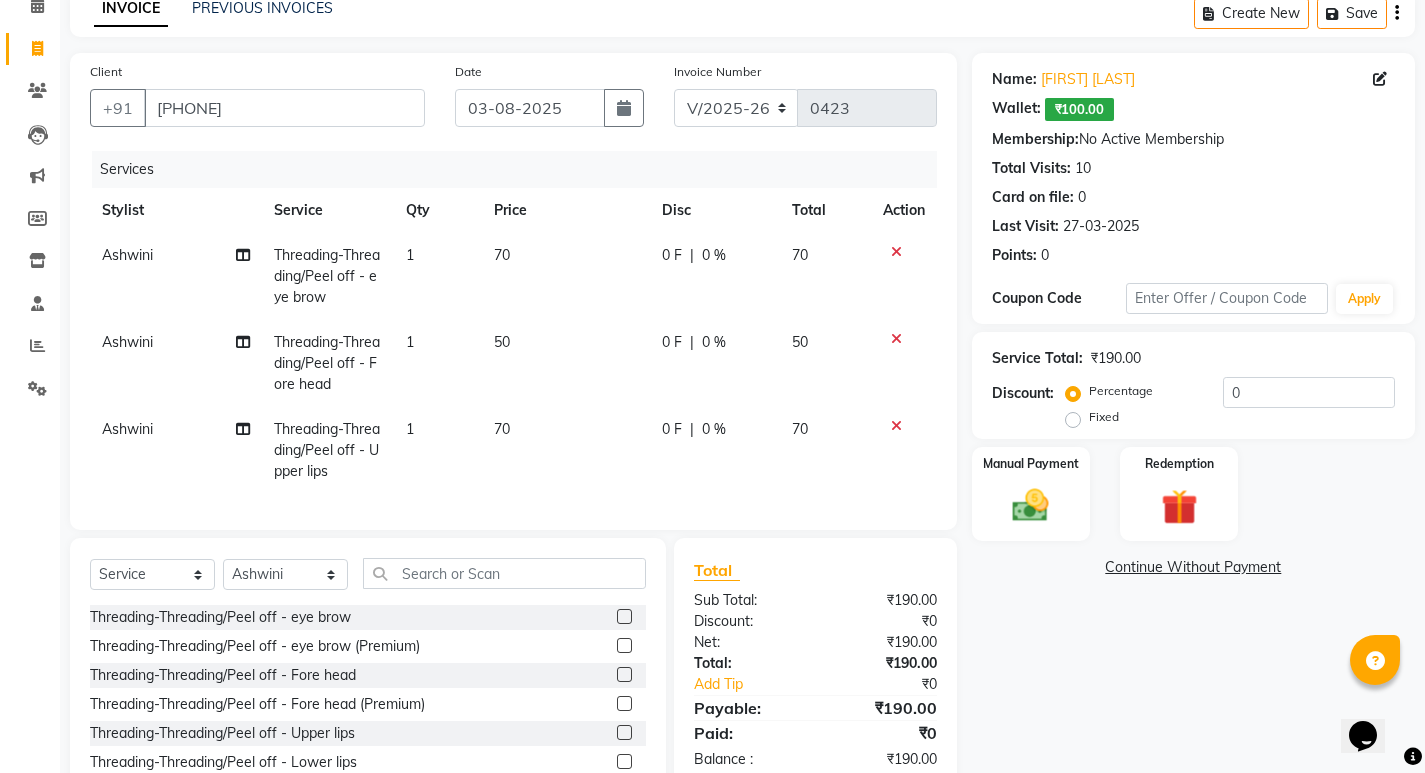 scroll, scrollTop: 100, scrollLeft: 0, axis: vertical 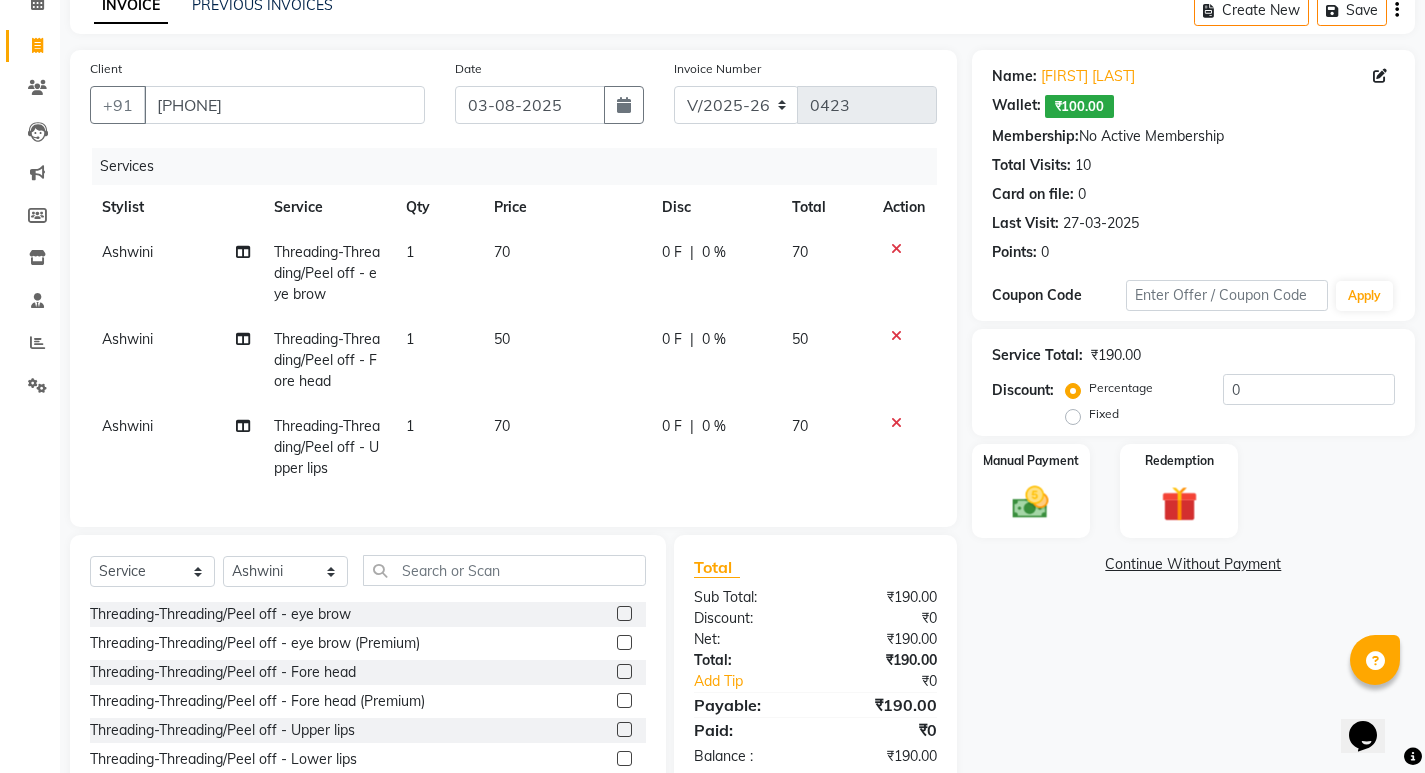 click on "50" 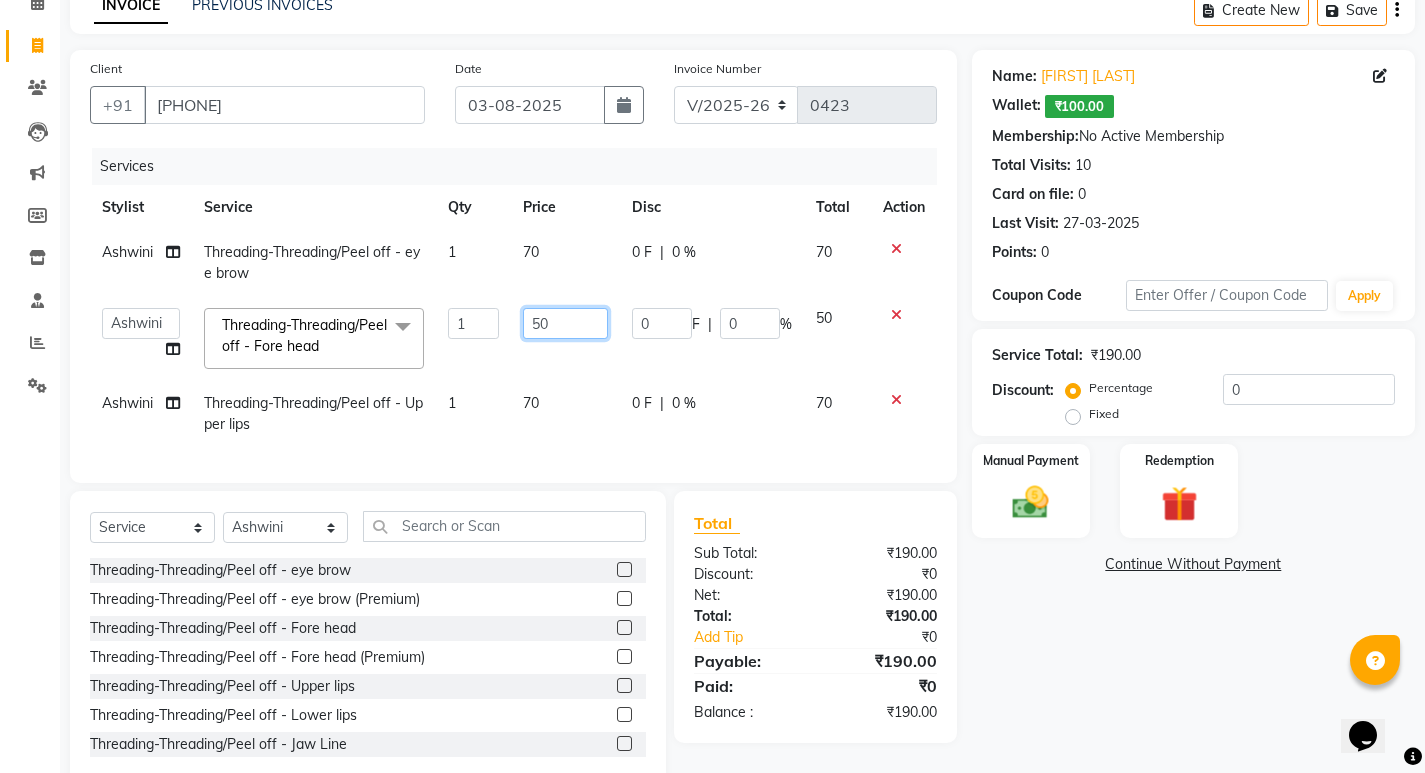click on "50" 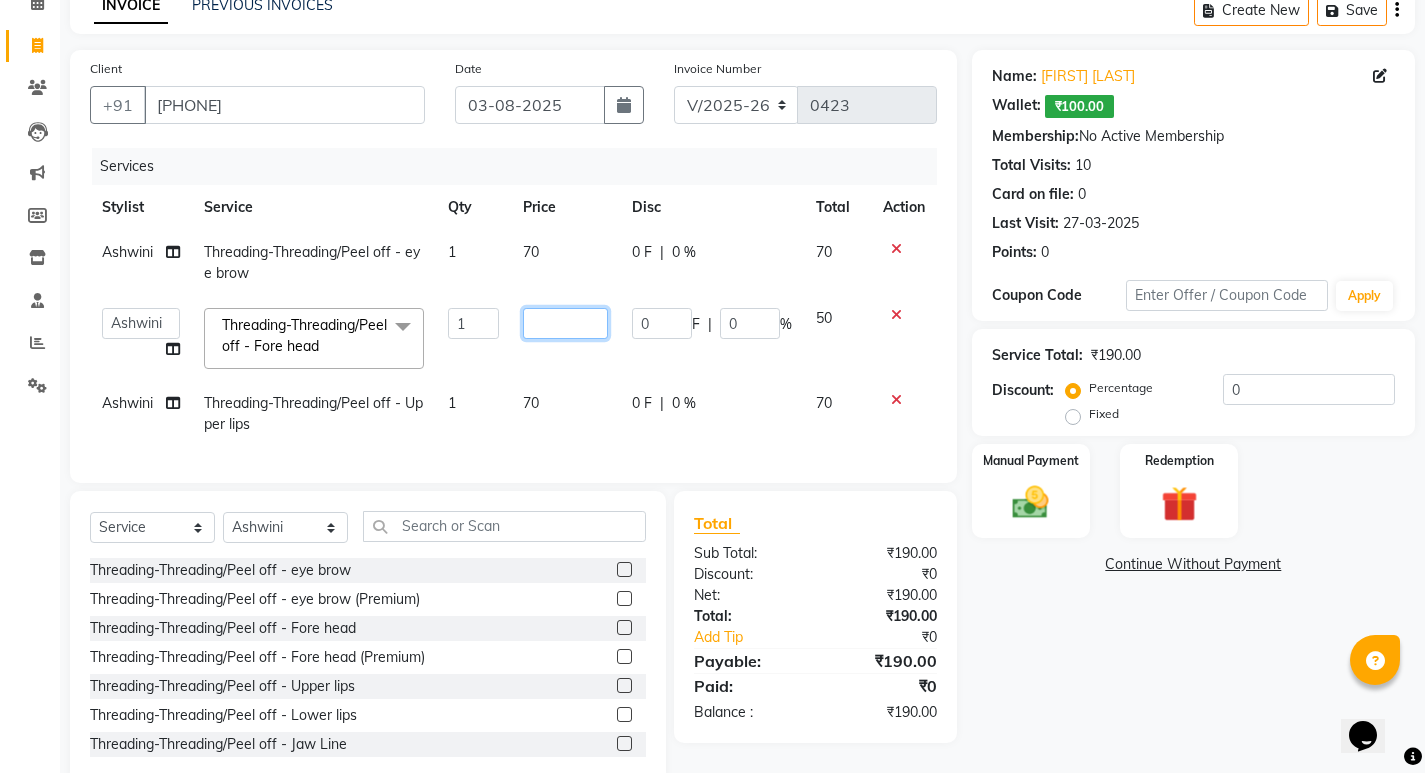 type on "7" 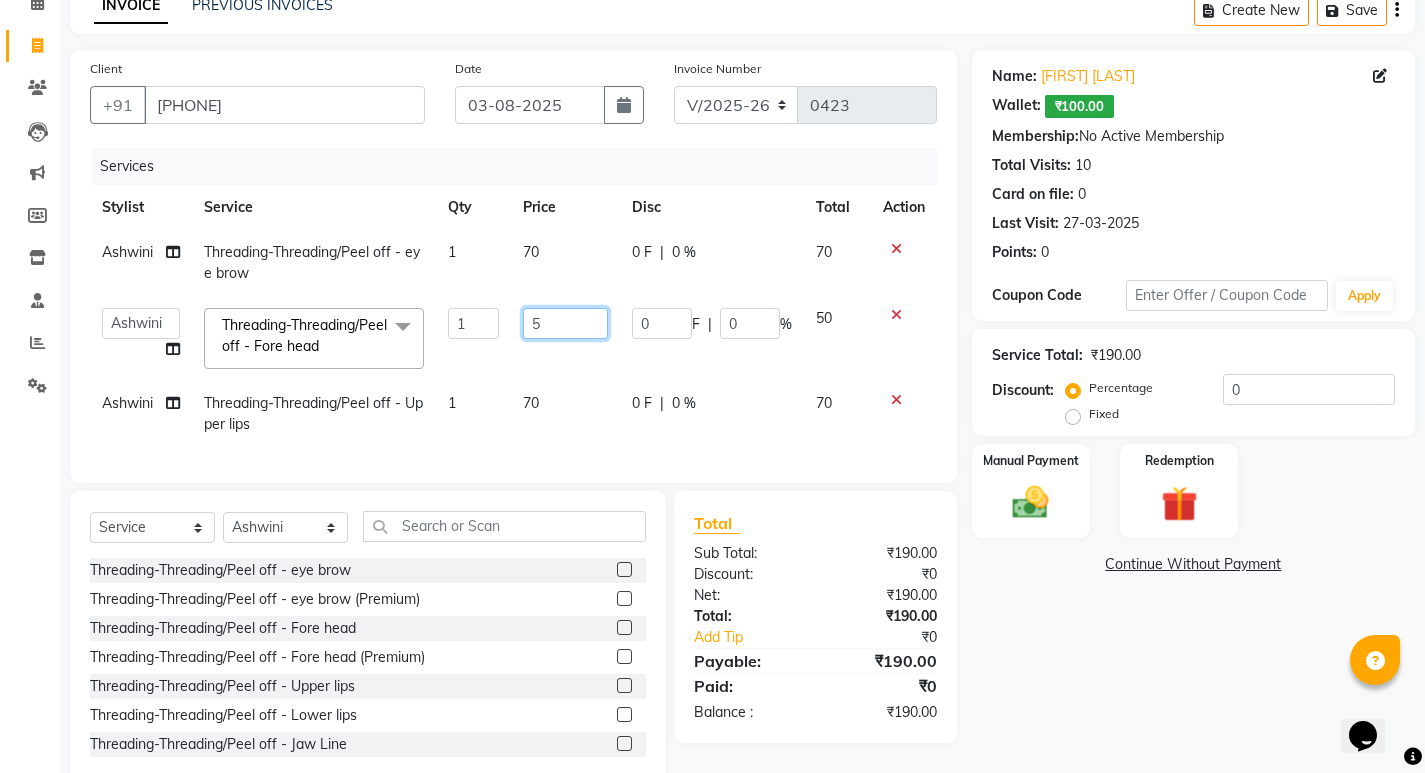 type on "50" 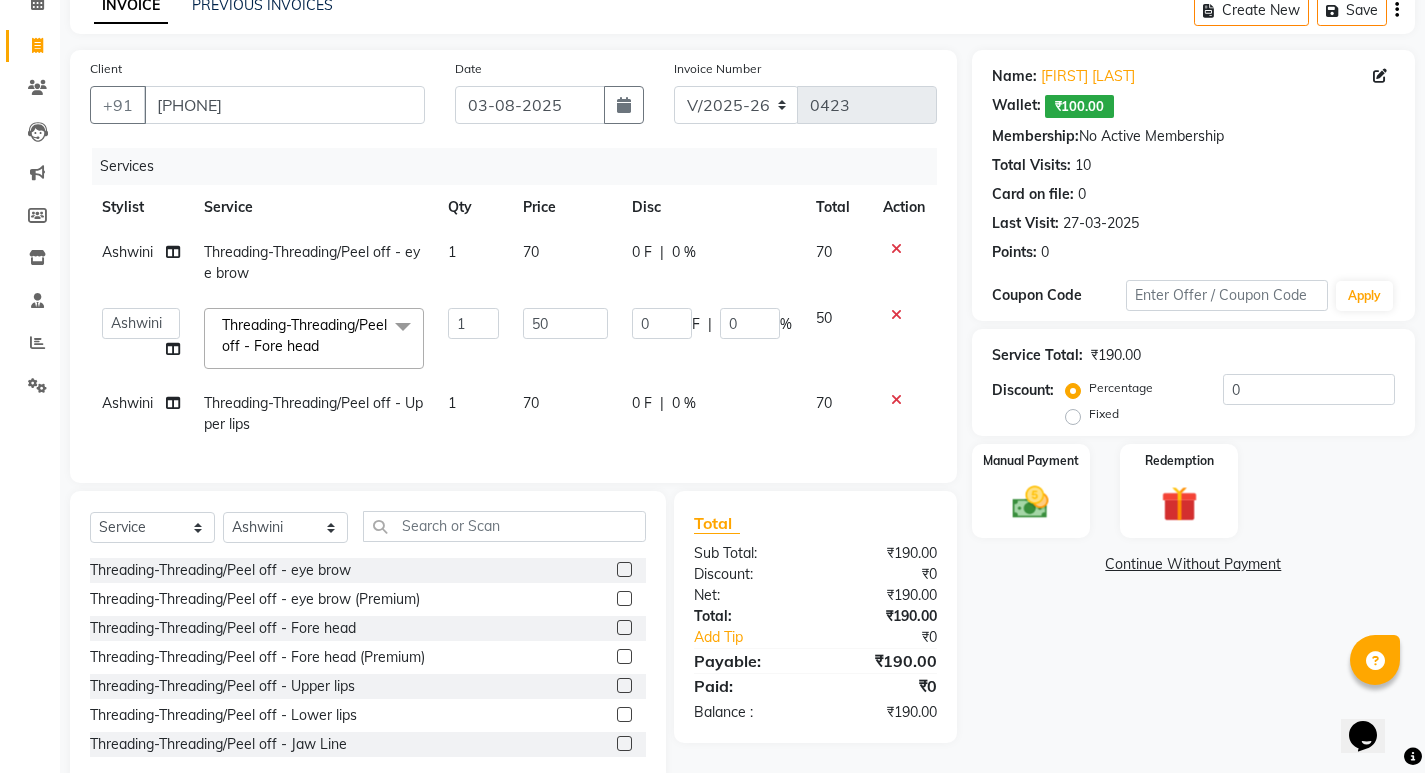 click on "70" 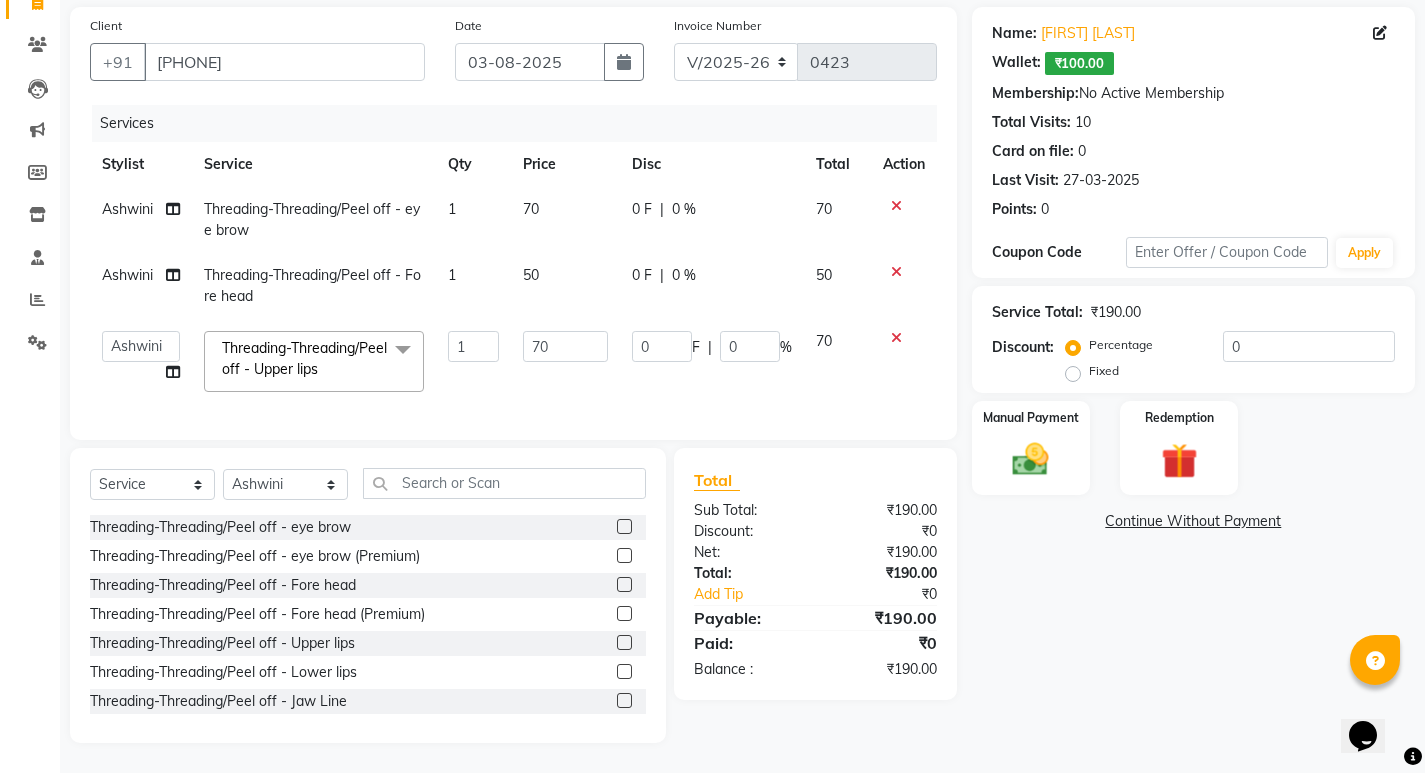 scroll, scrollTop: 179, scrollLeft: 0, axis: vertical 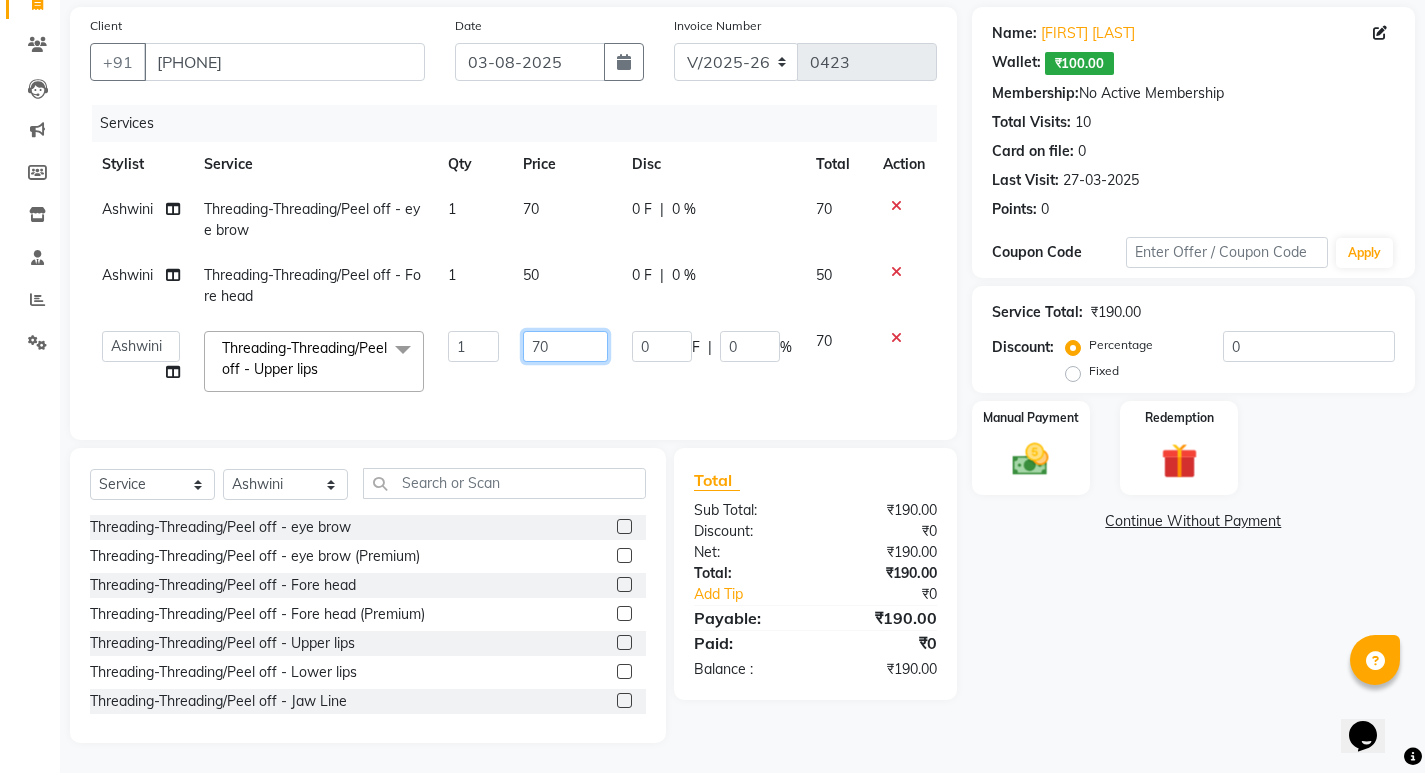 click on "70" 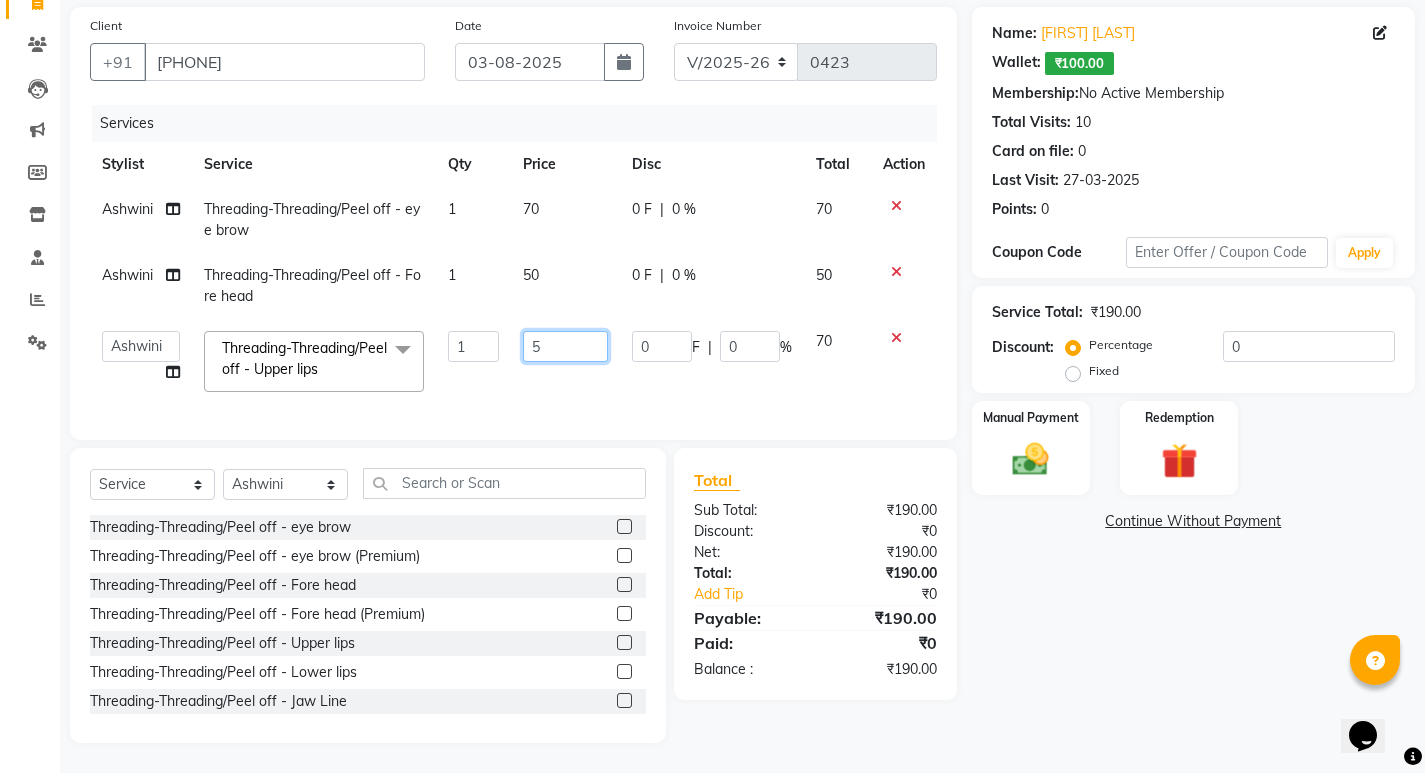 type on "50" 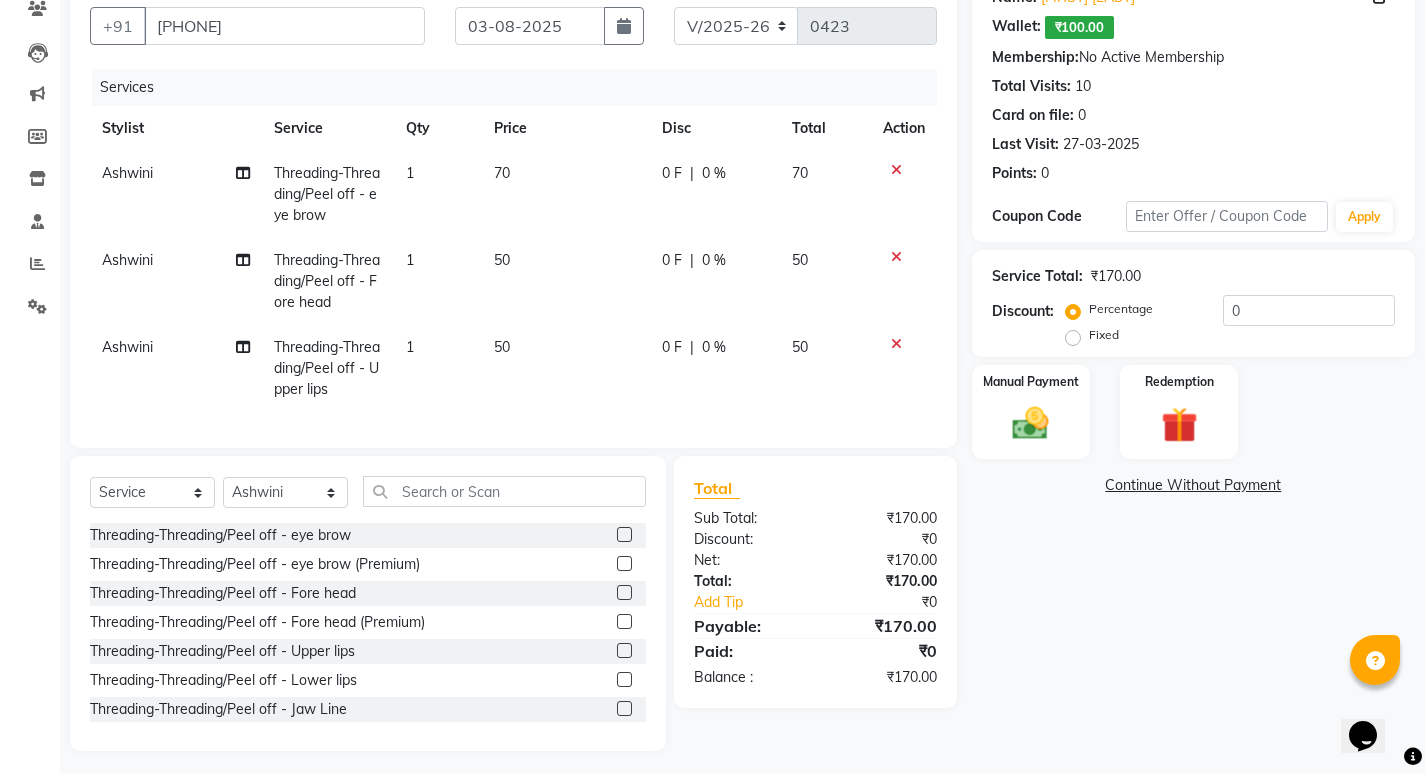 click on "1" 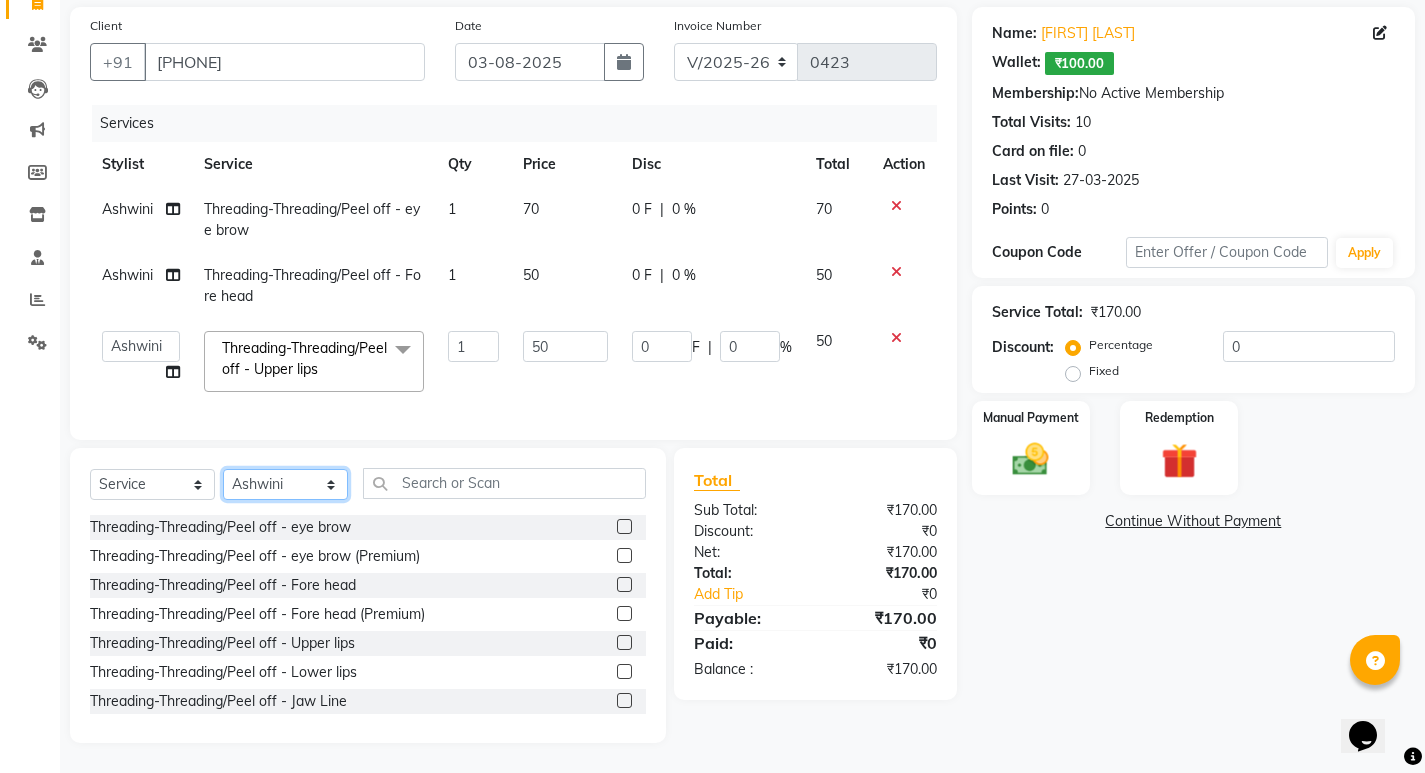 click on "Select Stylist Asha Ashwini Manager  Neelam Neeta Reshma Sanket Shanti Soniya" 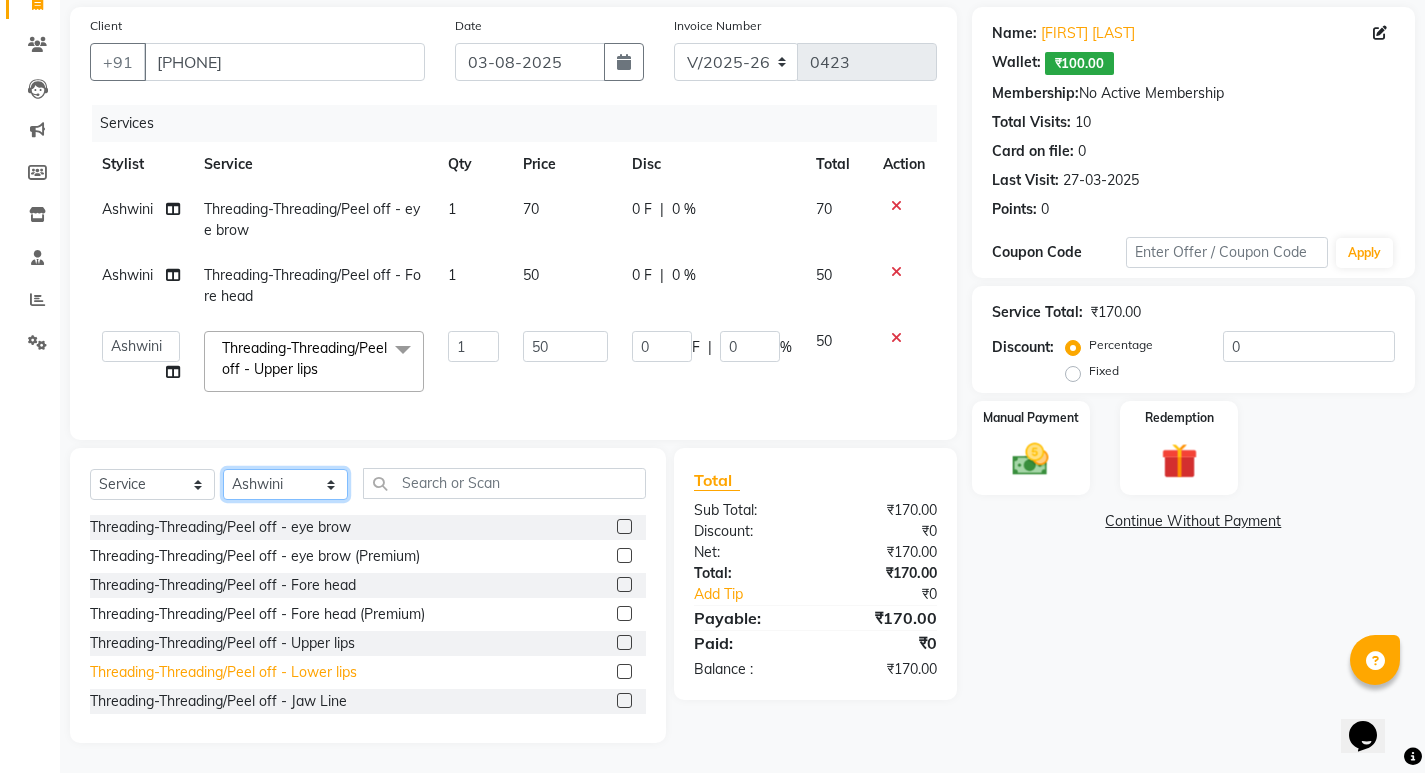 select on "41881" 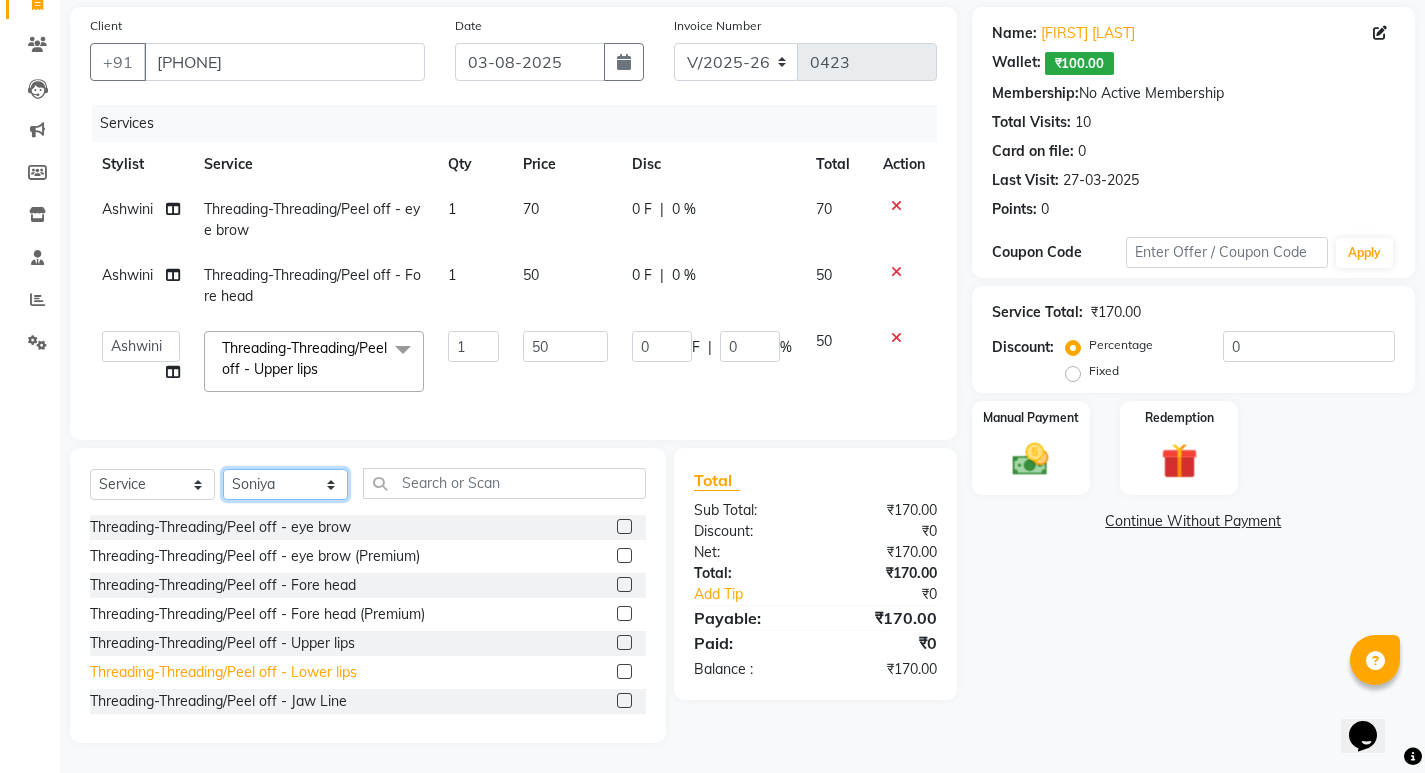 click on "Select Stylist Asha Ashwini Manager  Neelam Neeta Reshma Sanket Shanti Soniya" 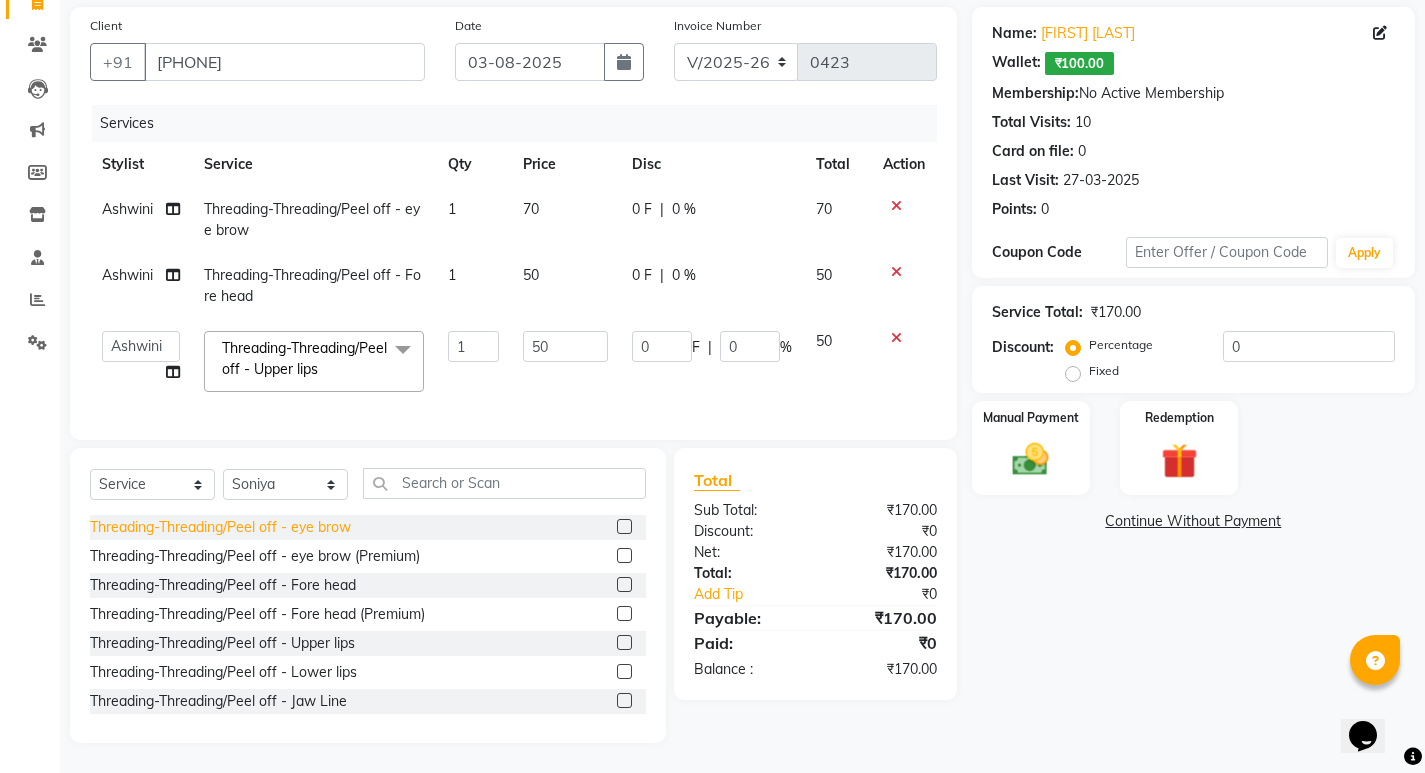 click on "Threading-Threading/Peel off - eye brow" 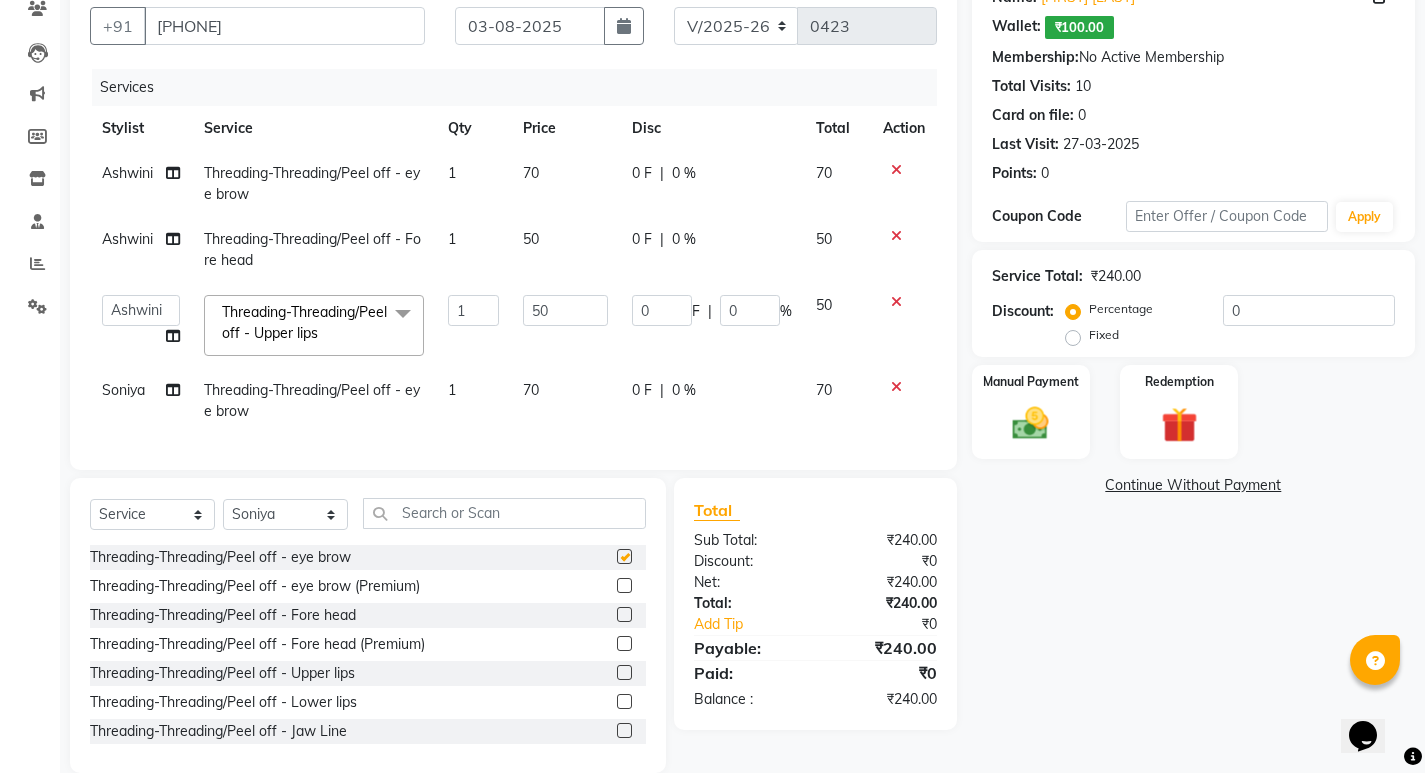 checkbox on "false" 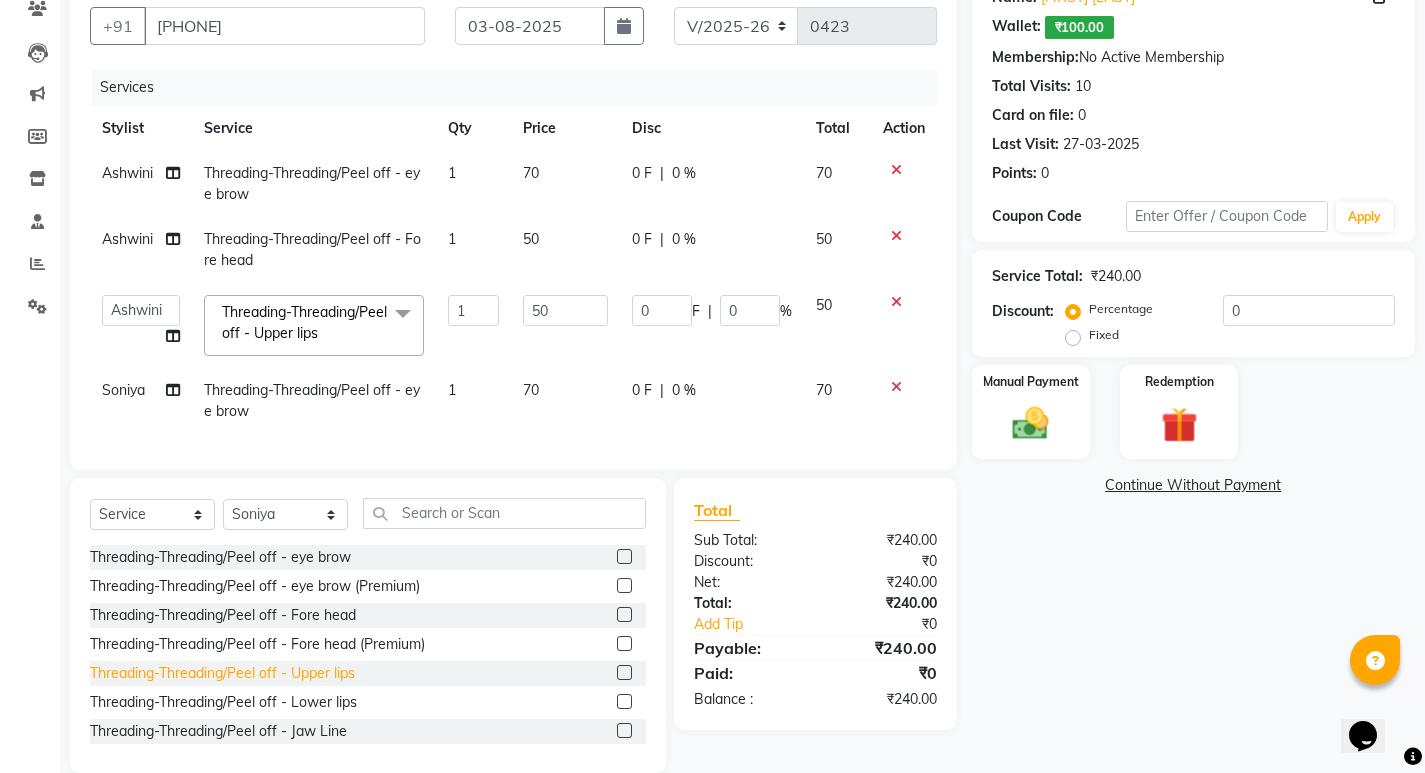 click on "Threading-Threading/Peel off - Upper lips" 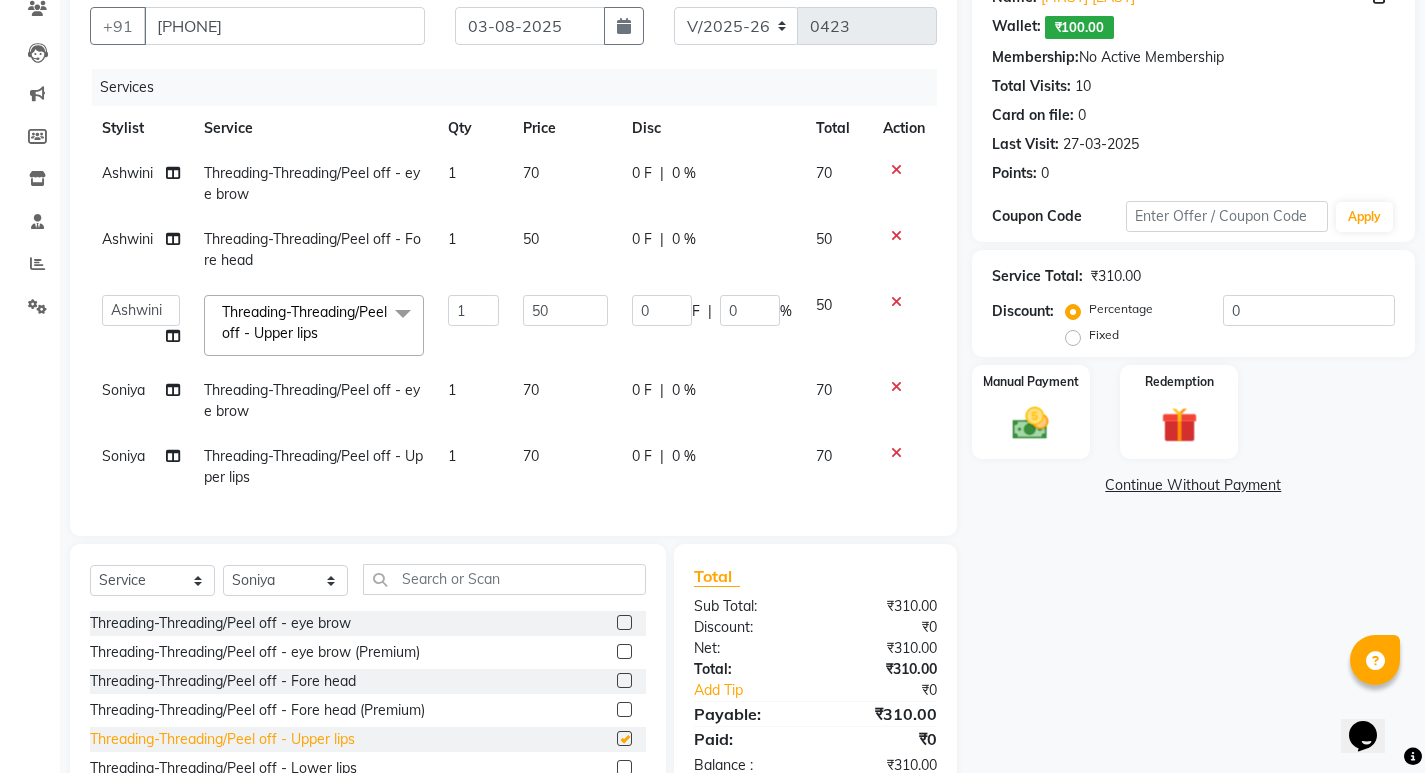 checkbox on "false" 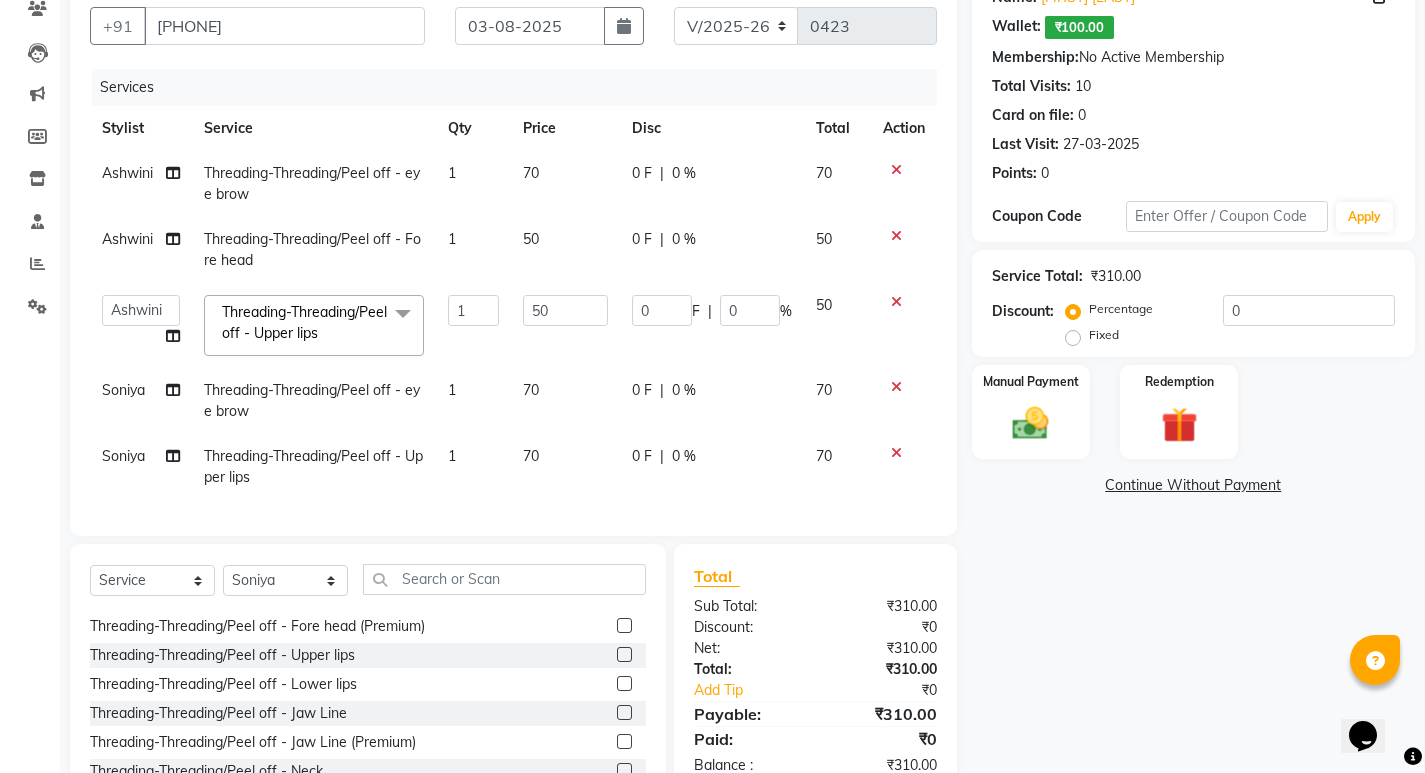 scroll, scrollTop: 0, scrollLeft: 0, axis: both 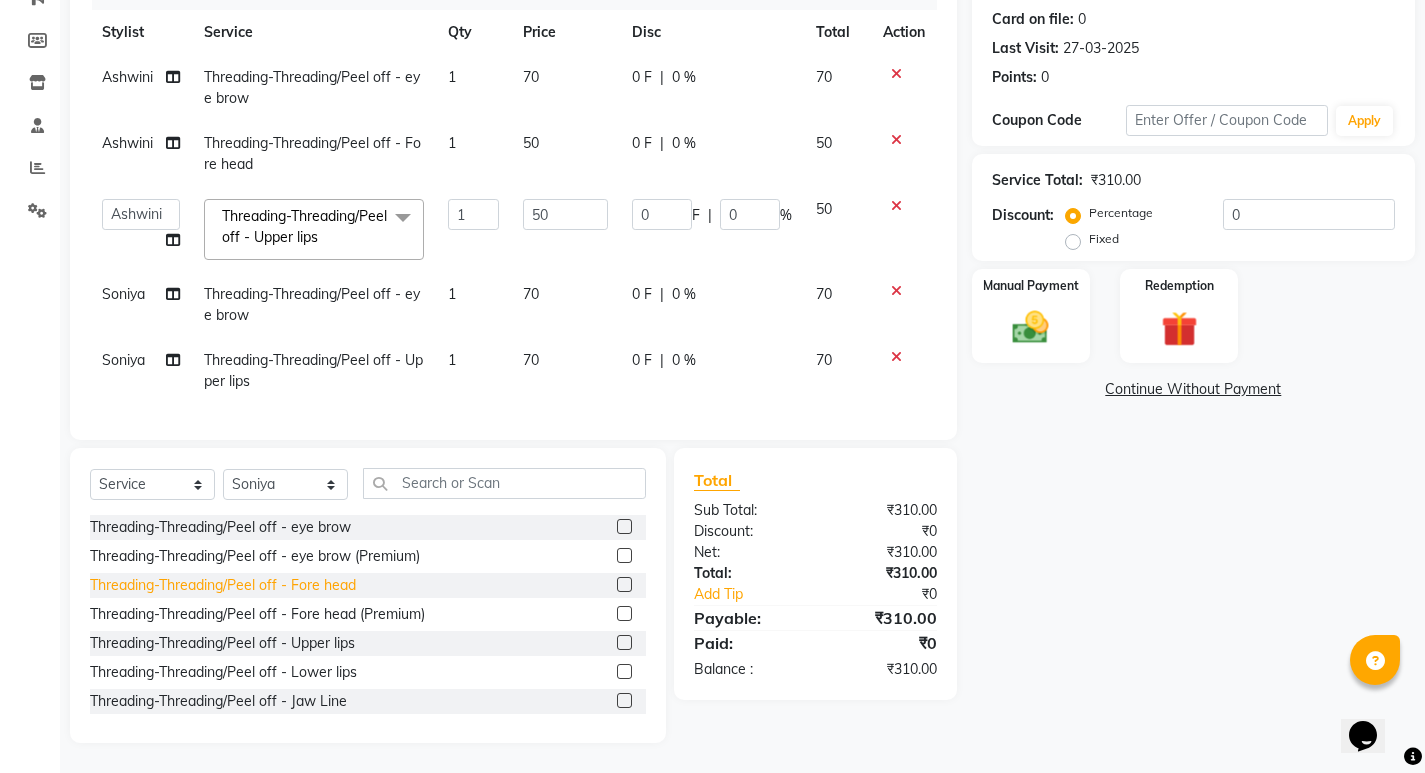 click on "Threading-Threading/Peel off - Fore head" 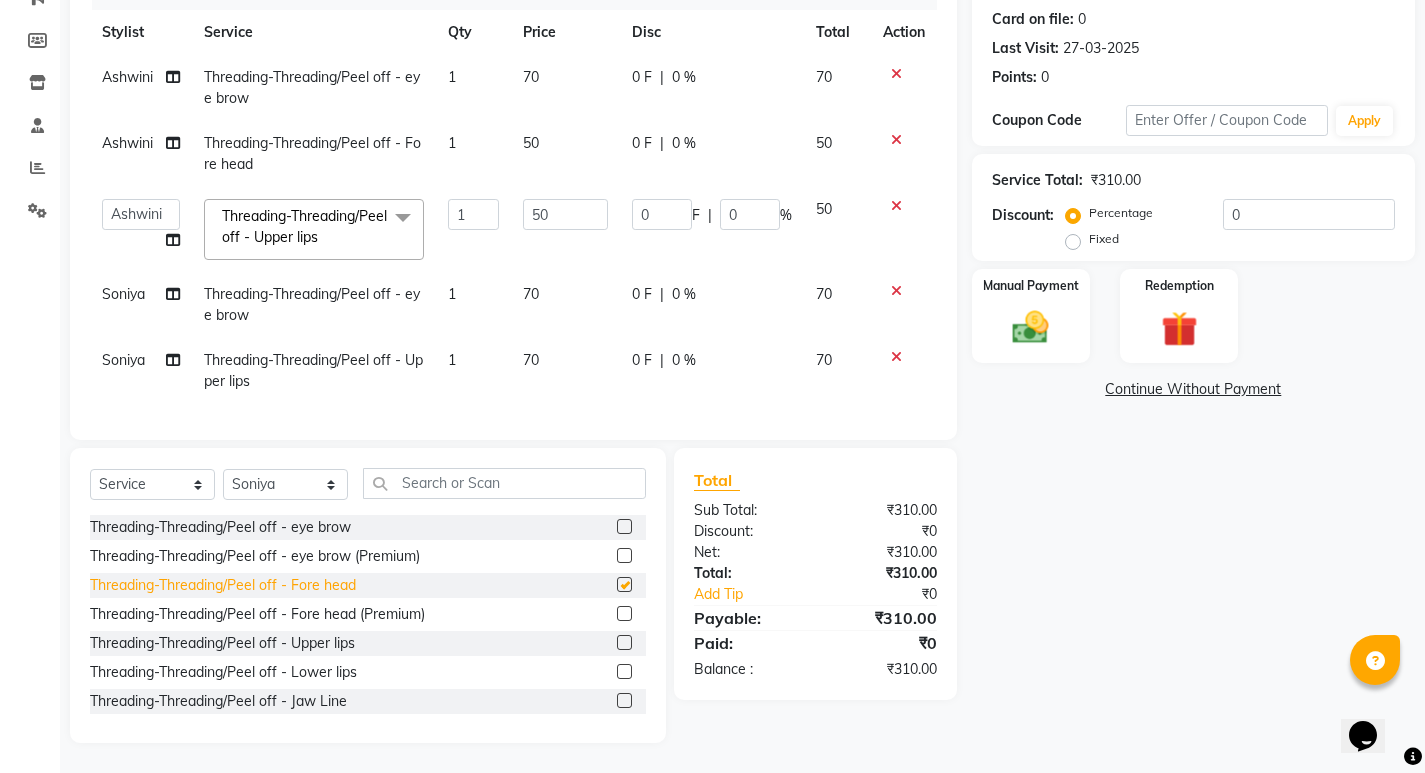 checkbox on "false" 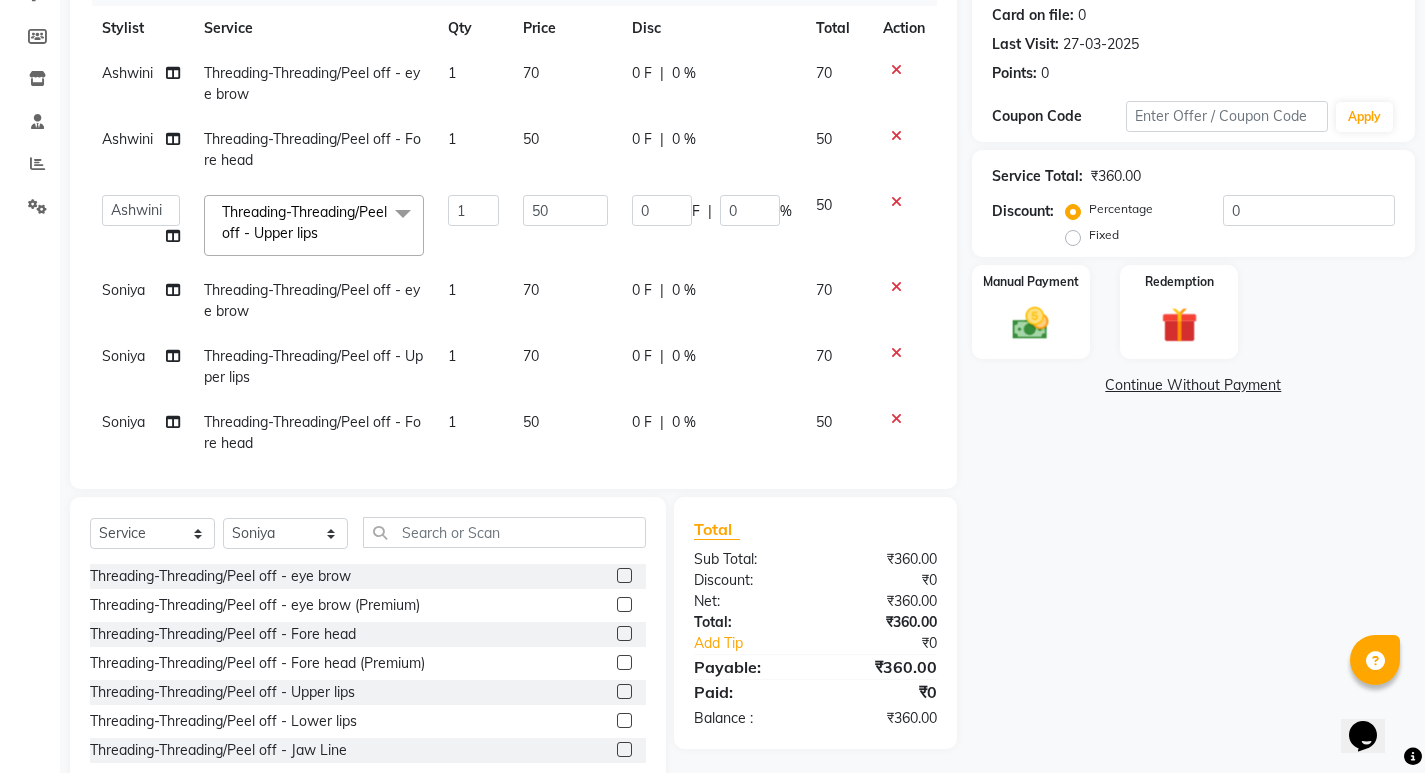click on "70" 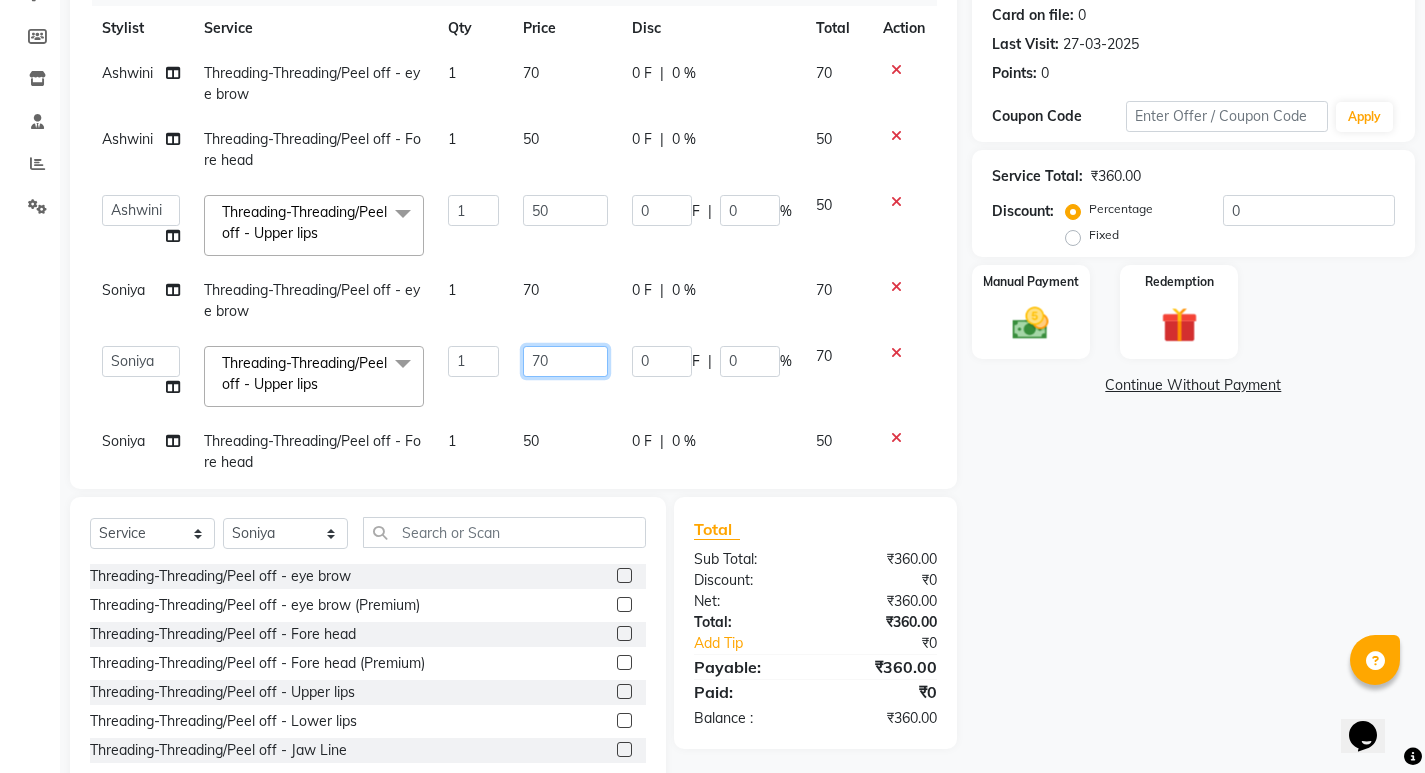 click on "70" 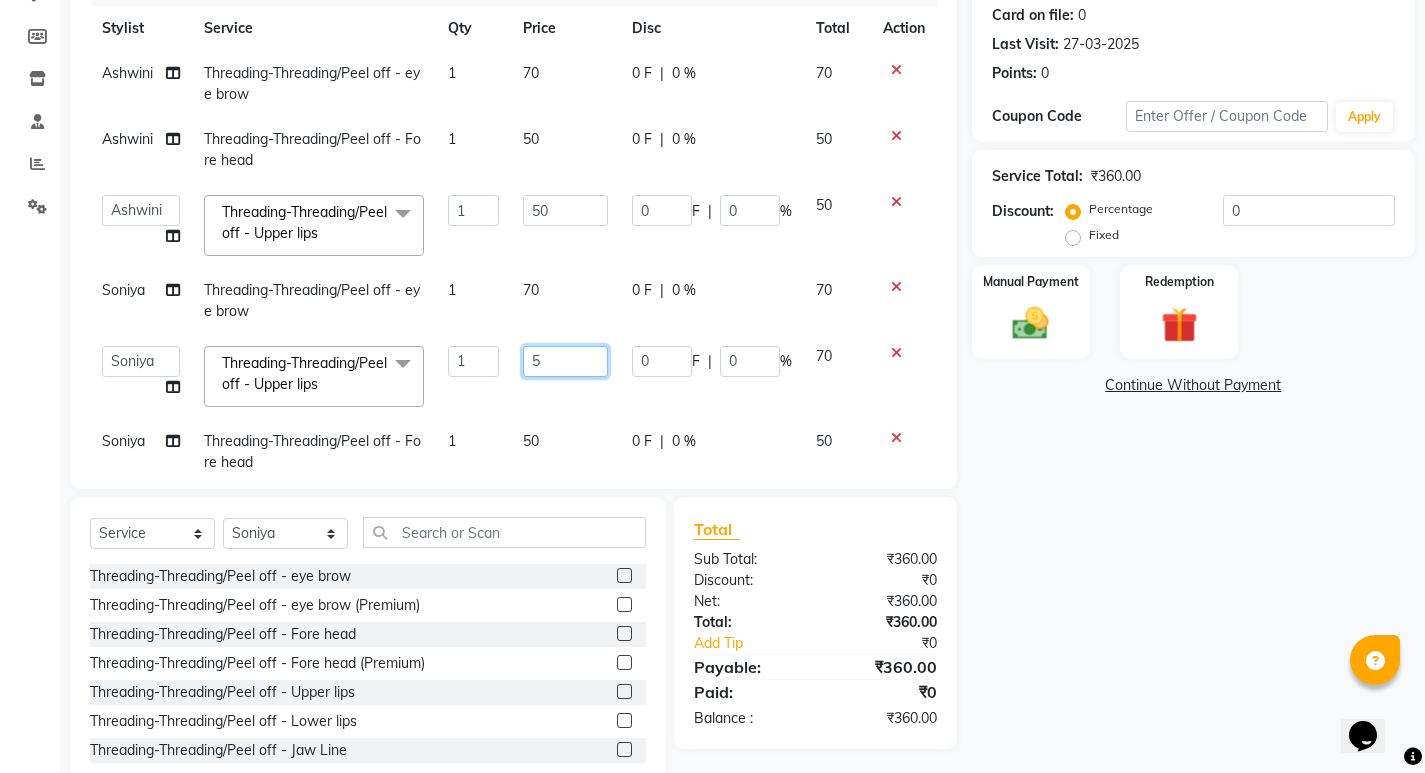 type on "50" 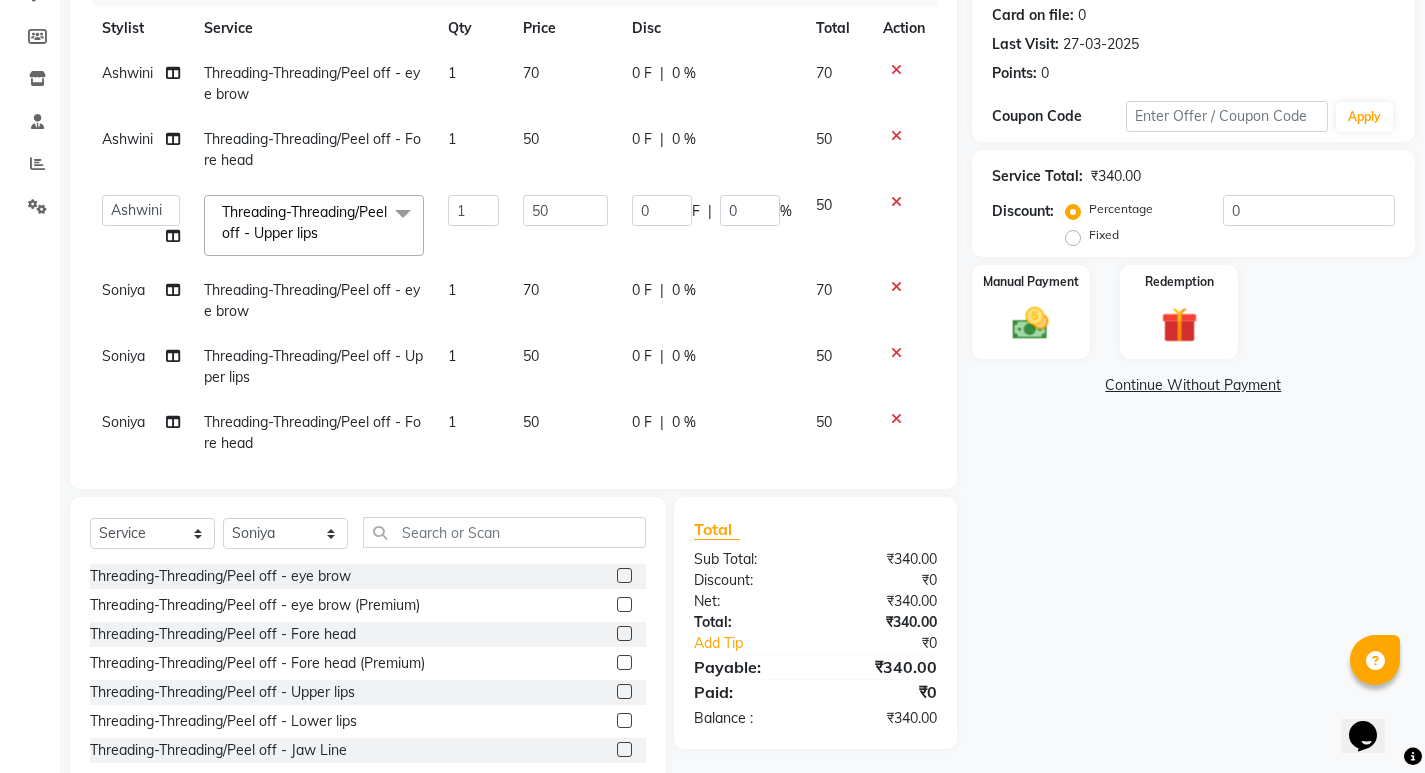 click on "50" 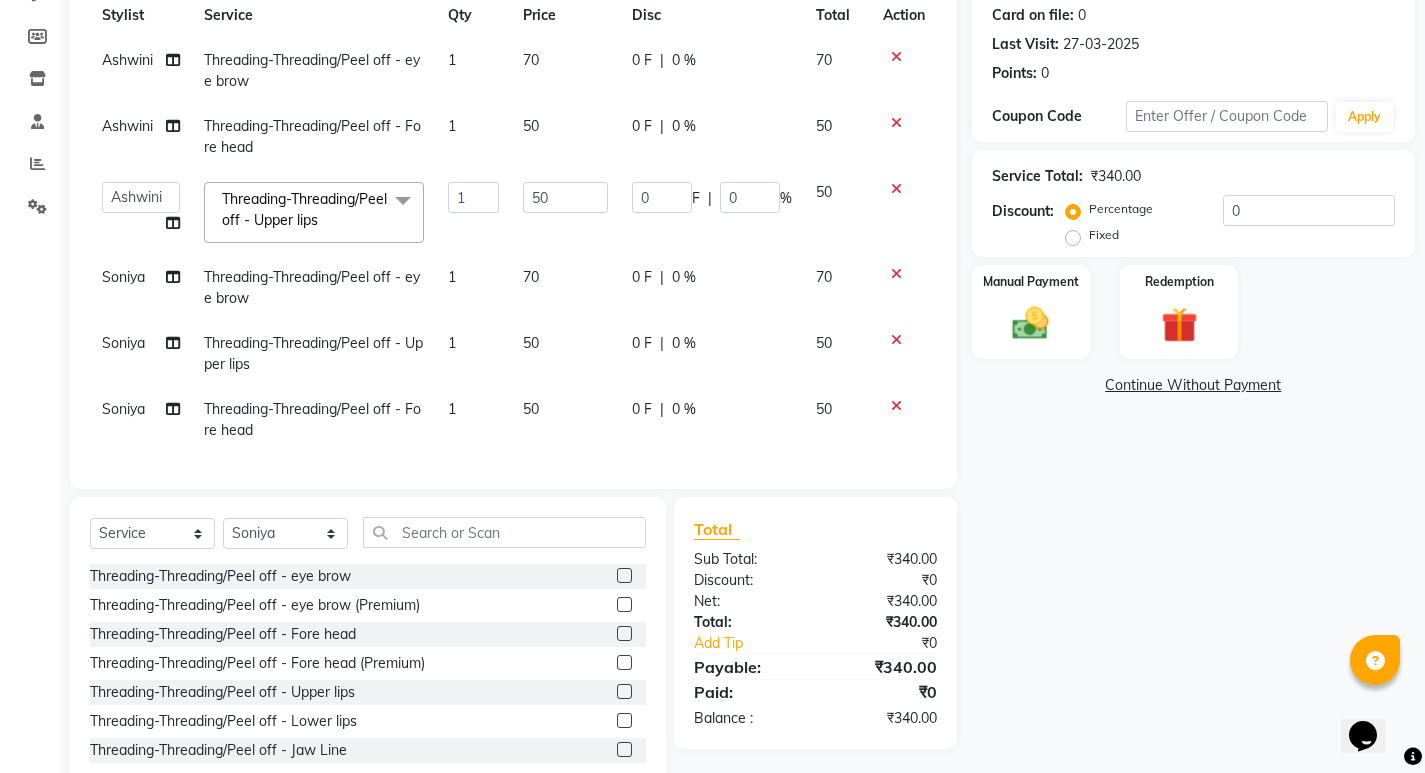 scroll, scrollTop: 49, scrollLeft: 0, axis: vertical 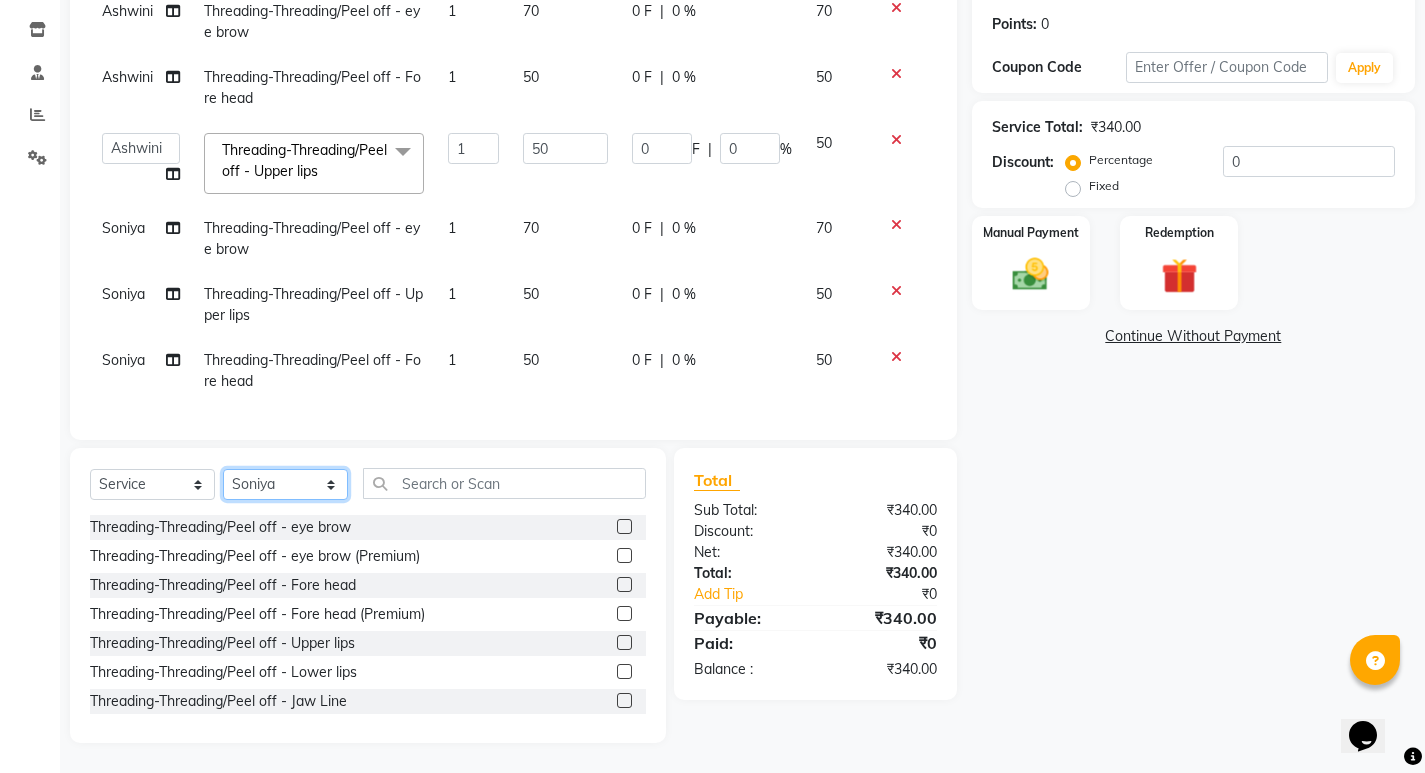 click on "Select Stylist Asha Ashwini Manager  Neelam Neeta Reshma Sanket Shanti Soniya" 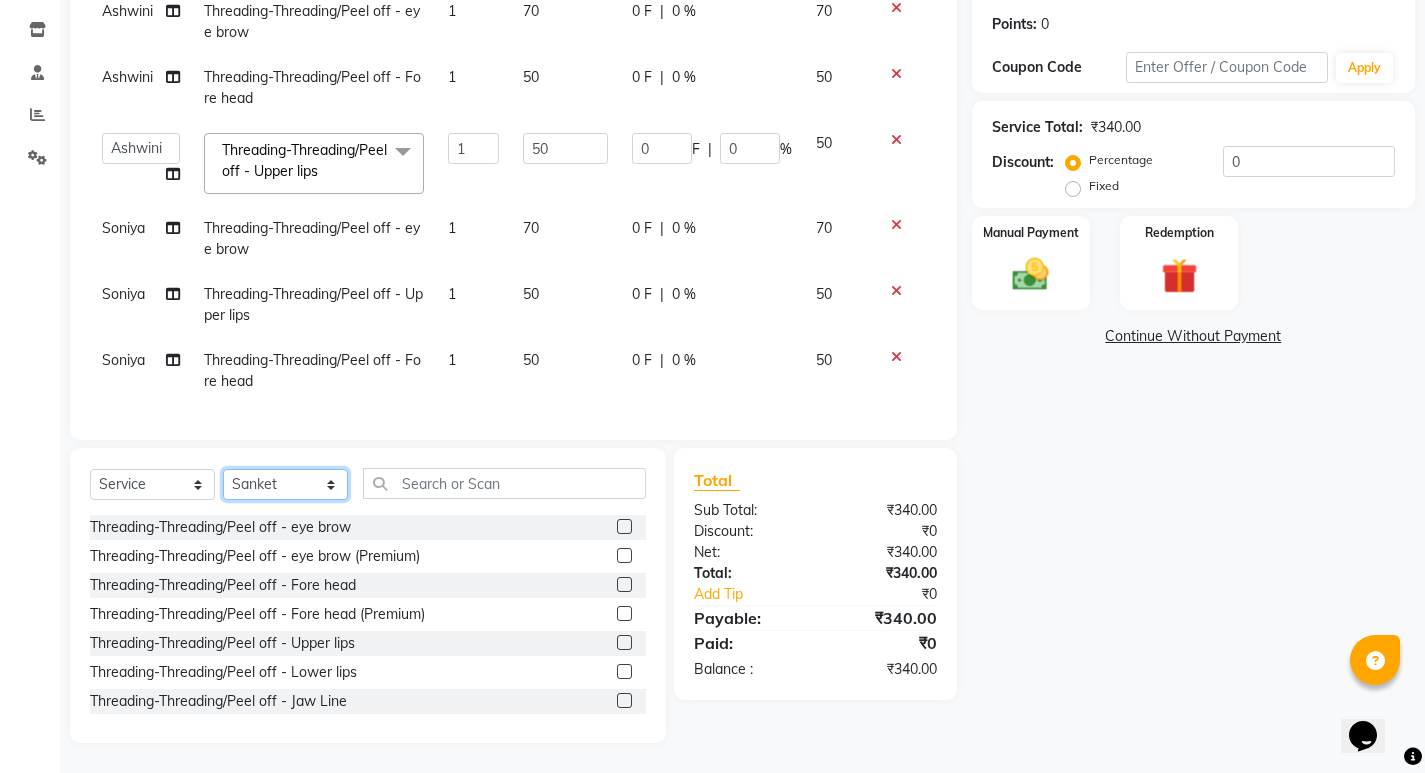 click on "Select Stylist Asha Ashwini Manager  Neelam Neeta Reshma Sanket Shanti Soniya" 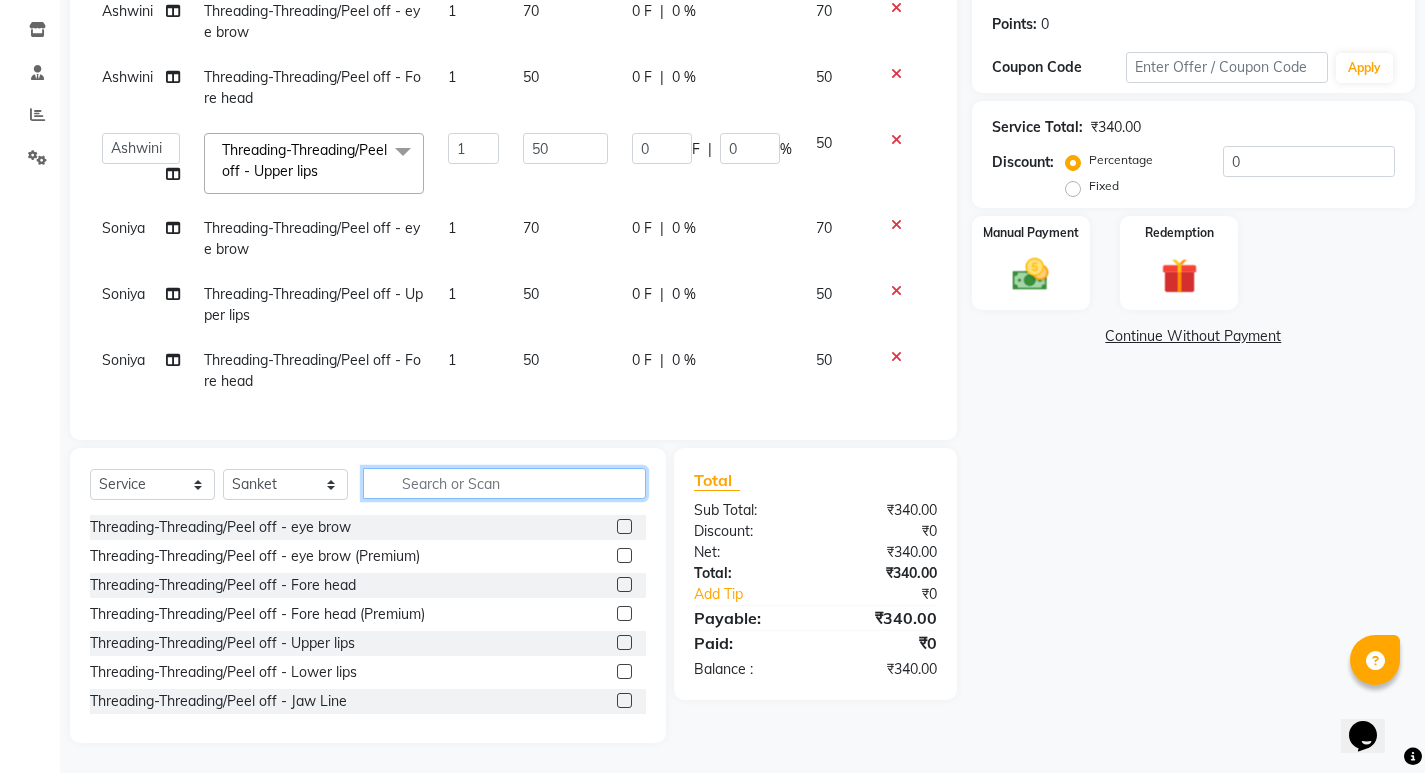 click 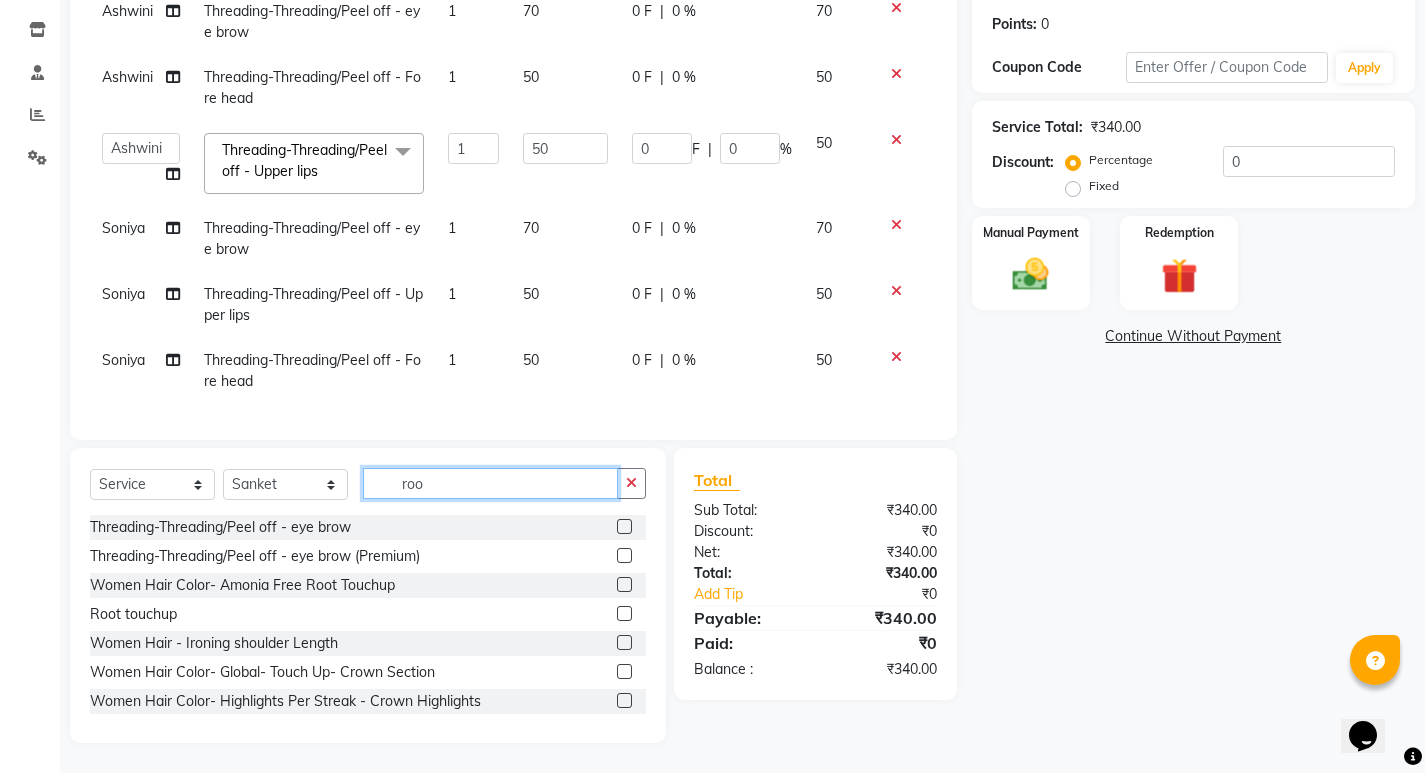 scroll, scrollTop: 285, scrollLeft: 0, axis: vertical 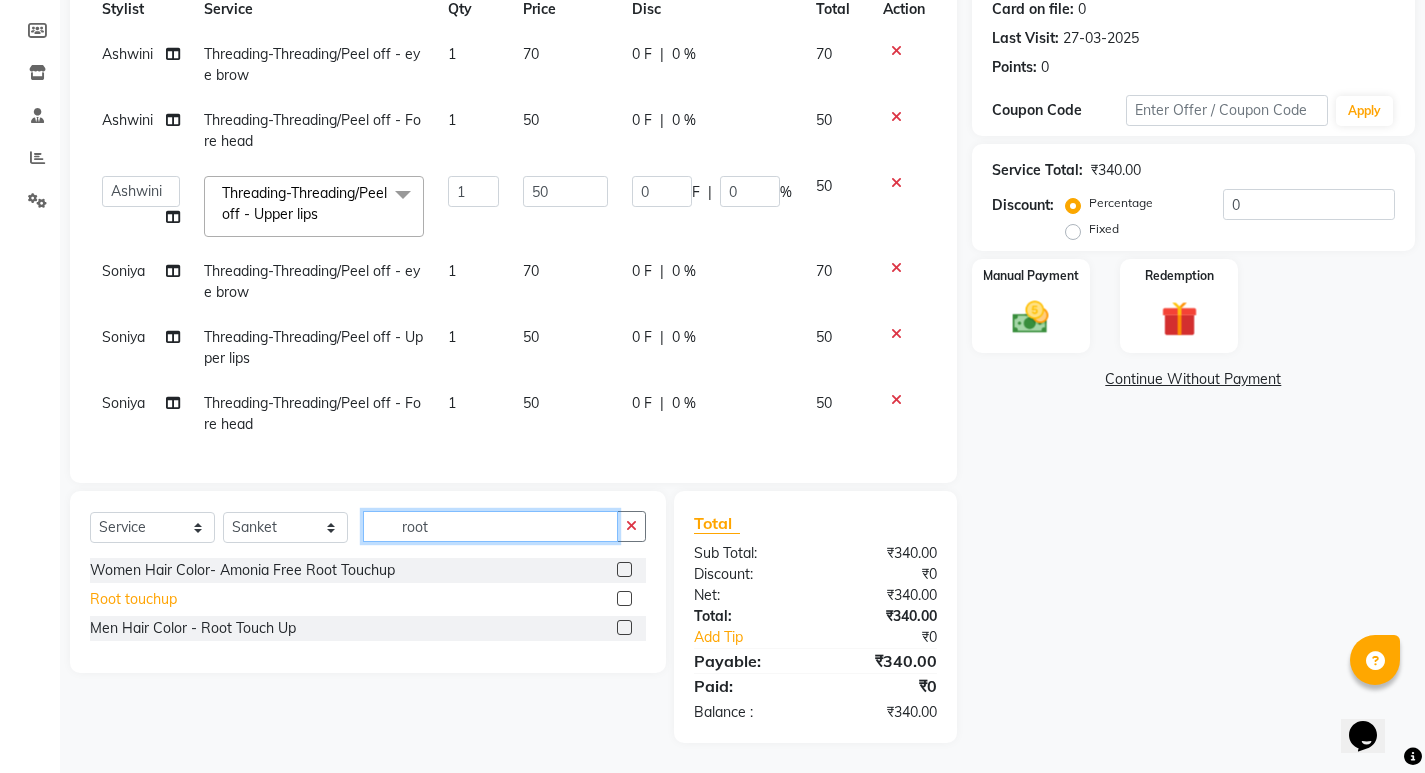 type on "root" 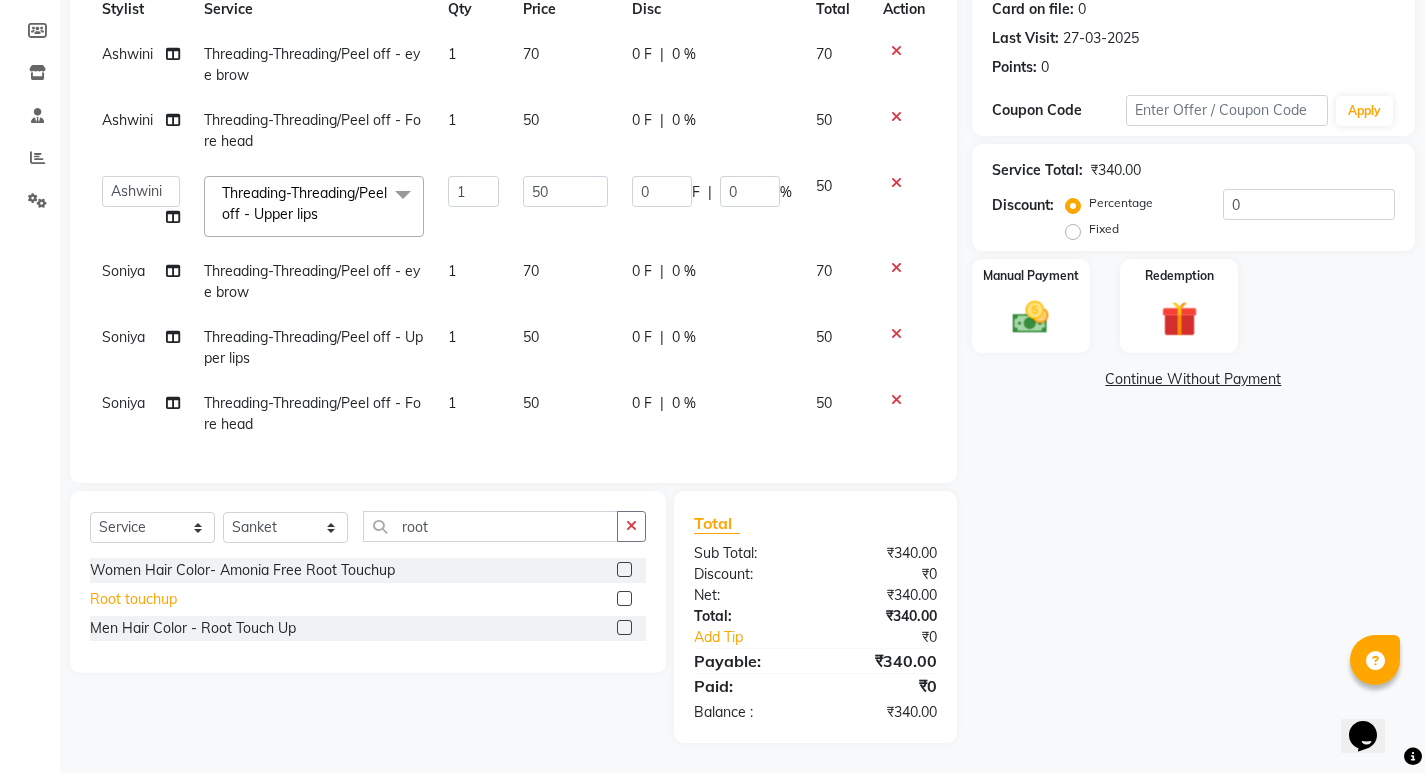 click on "Root touchup" 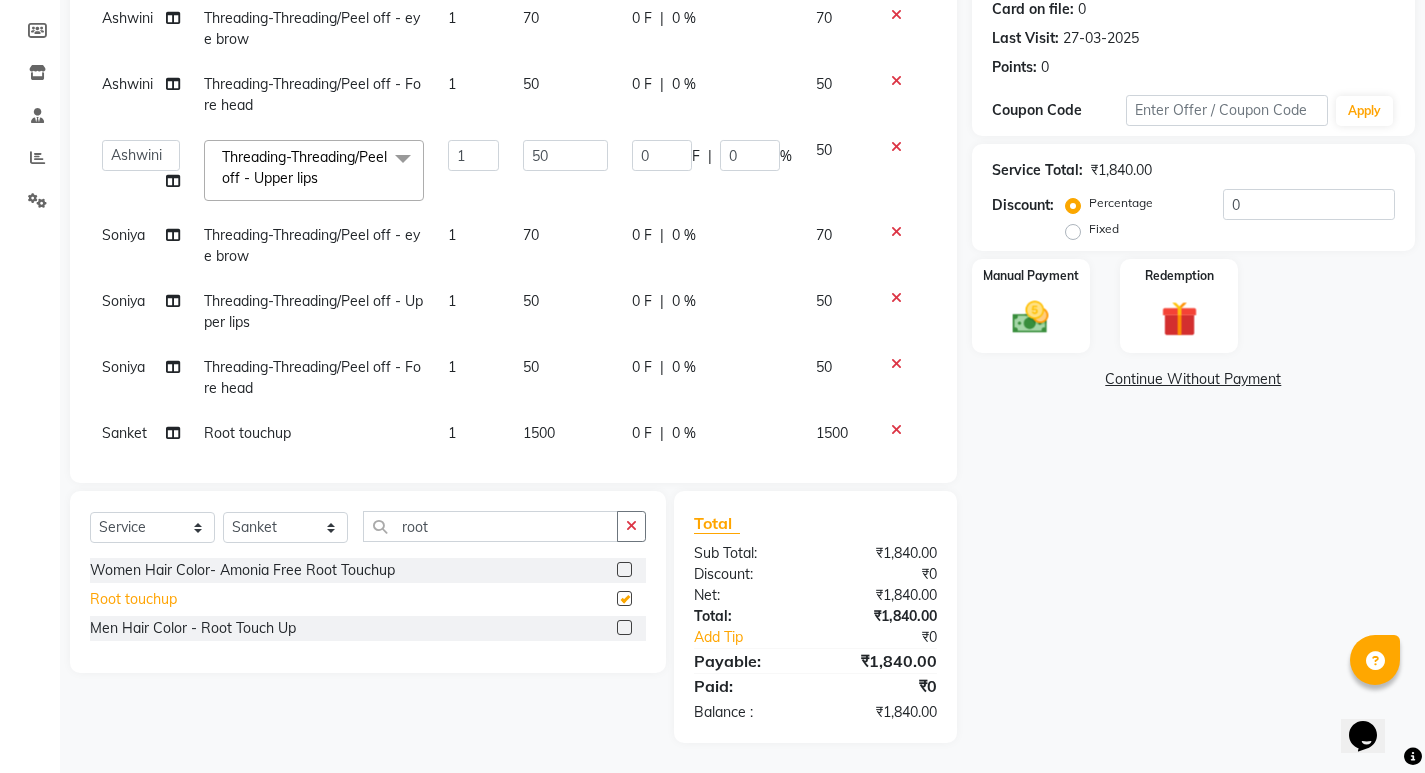 checkbox on "false" 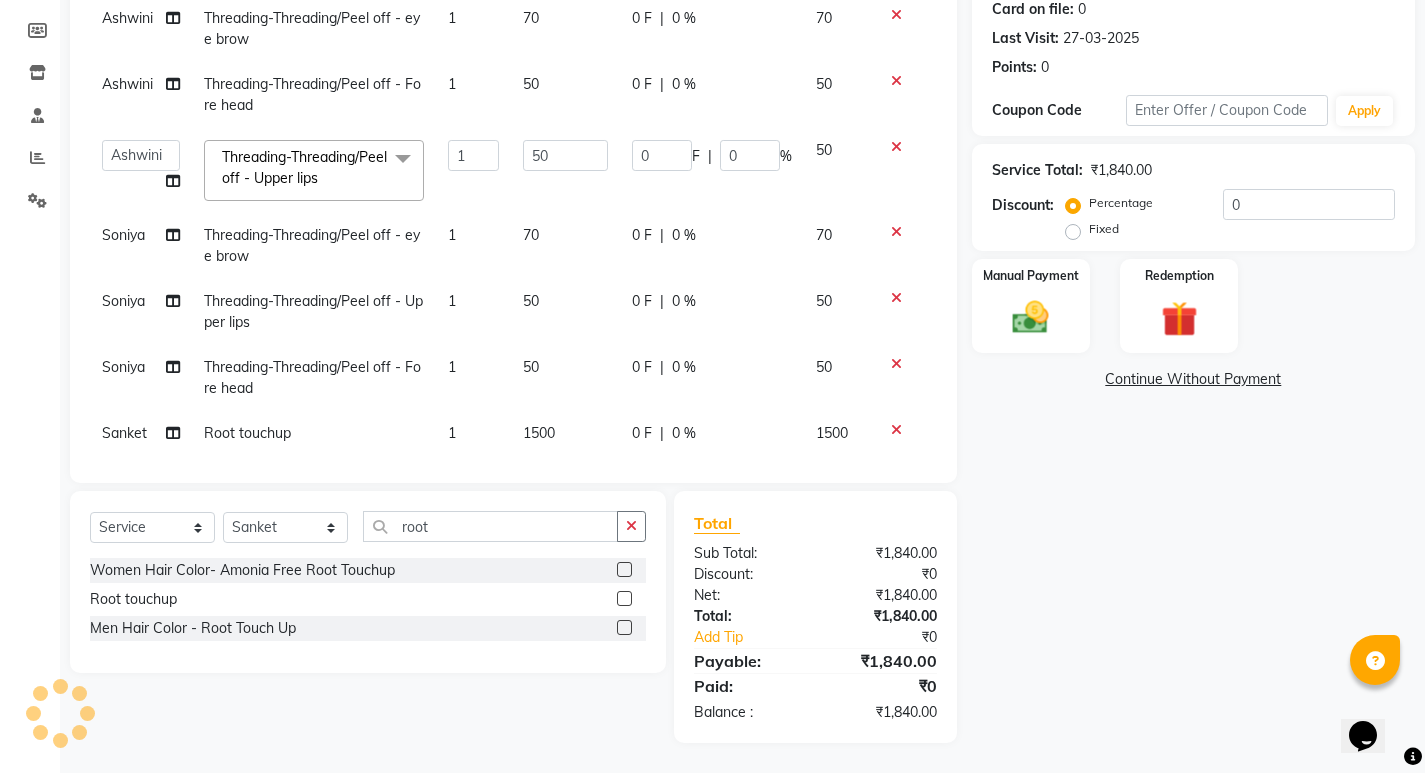 scroll, scrollTop: 94, scrollLeft: 0, axis: vertical 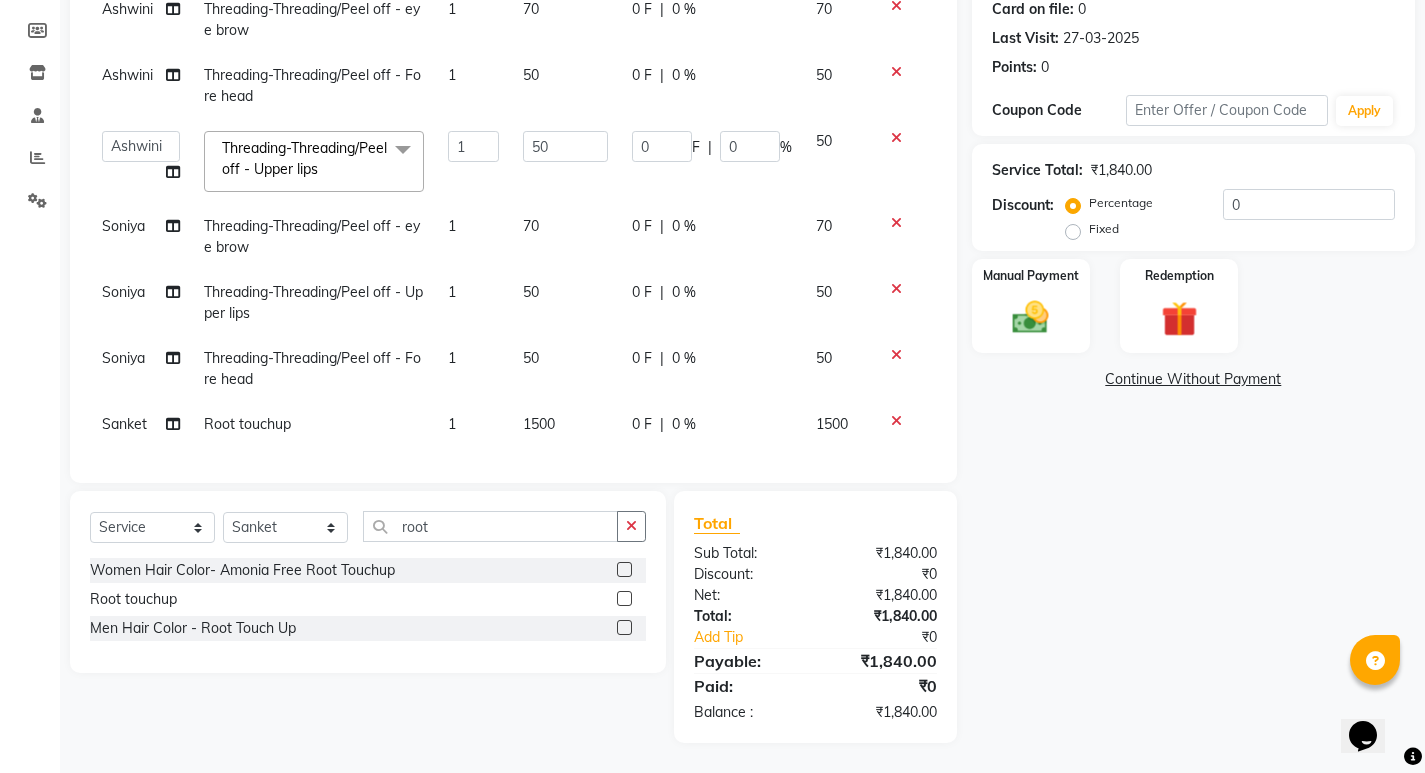 click on "0 F | 0 %" 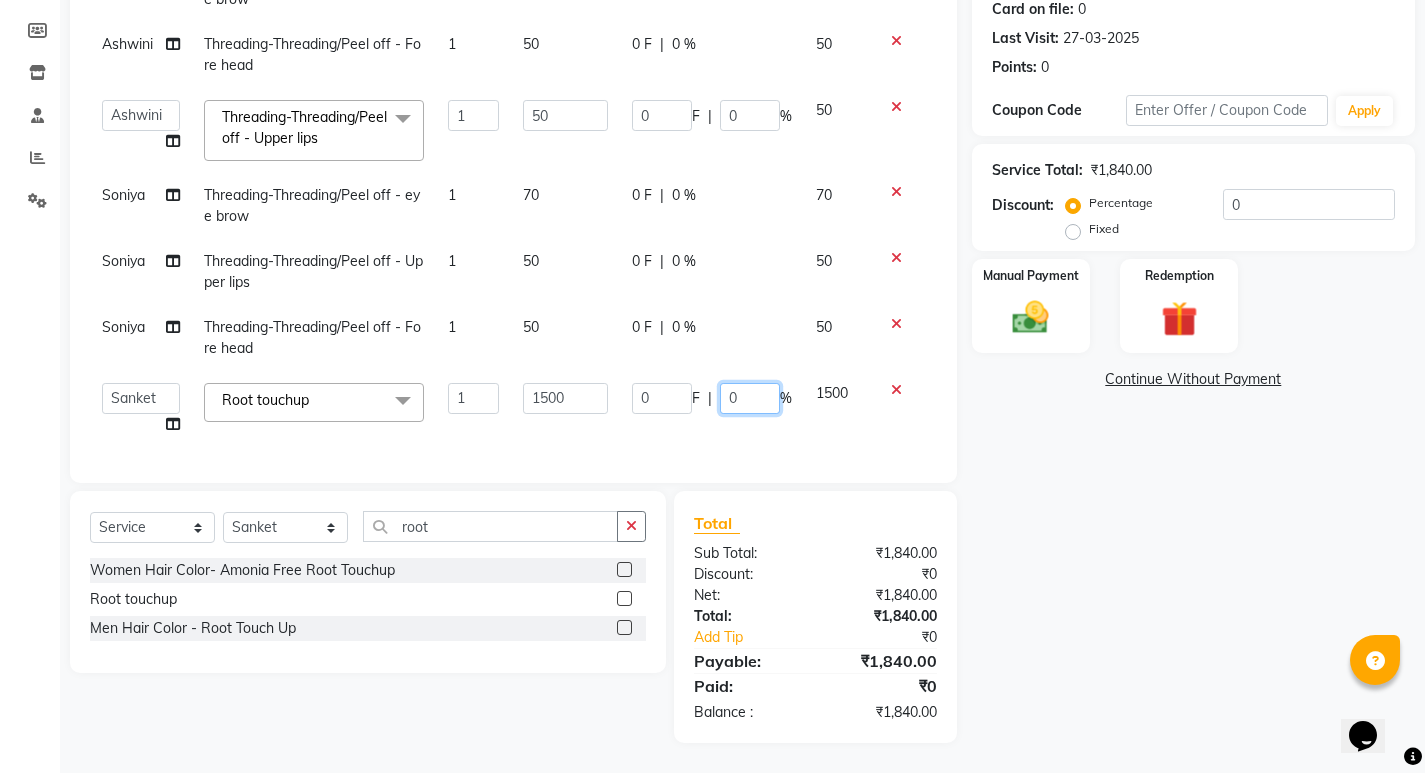 click on "0" 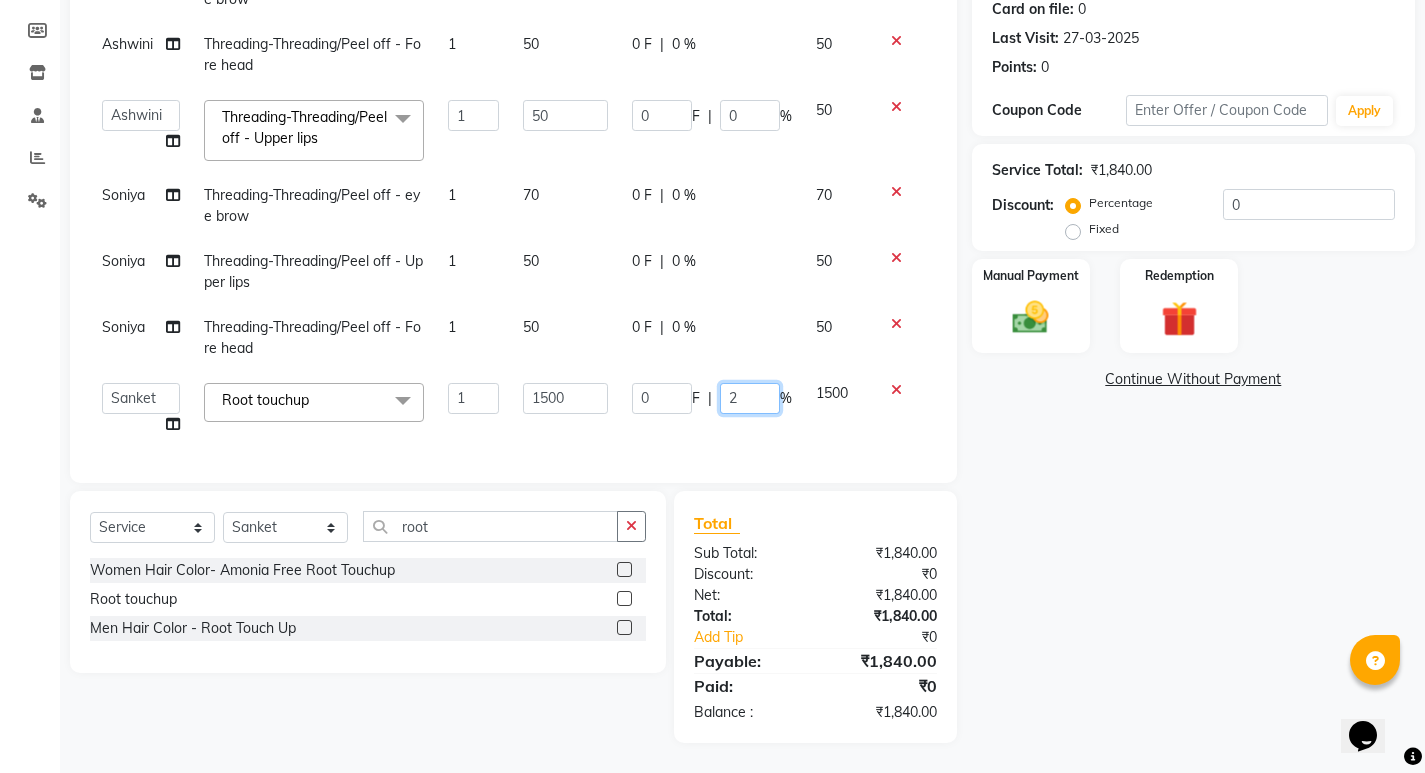type on "20" 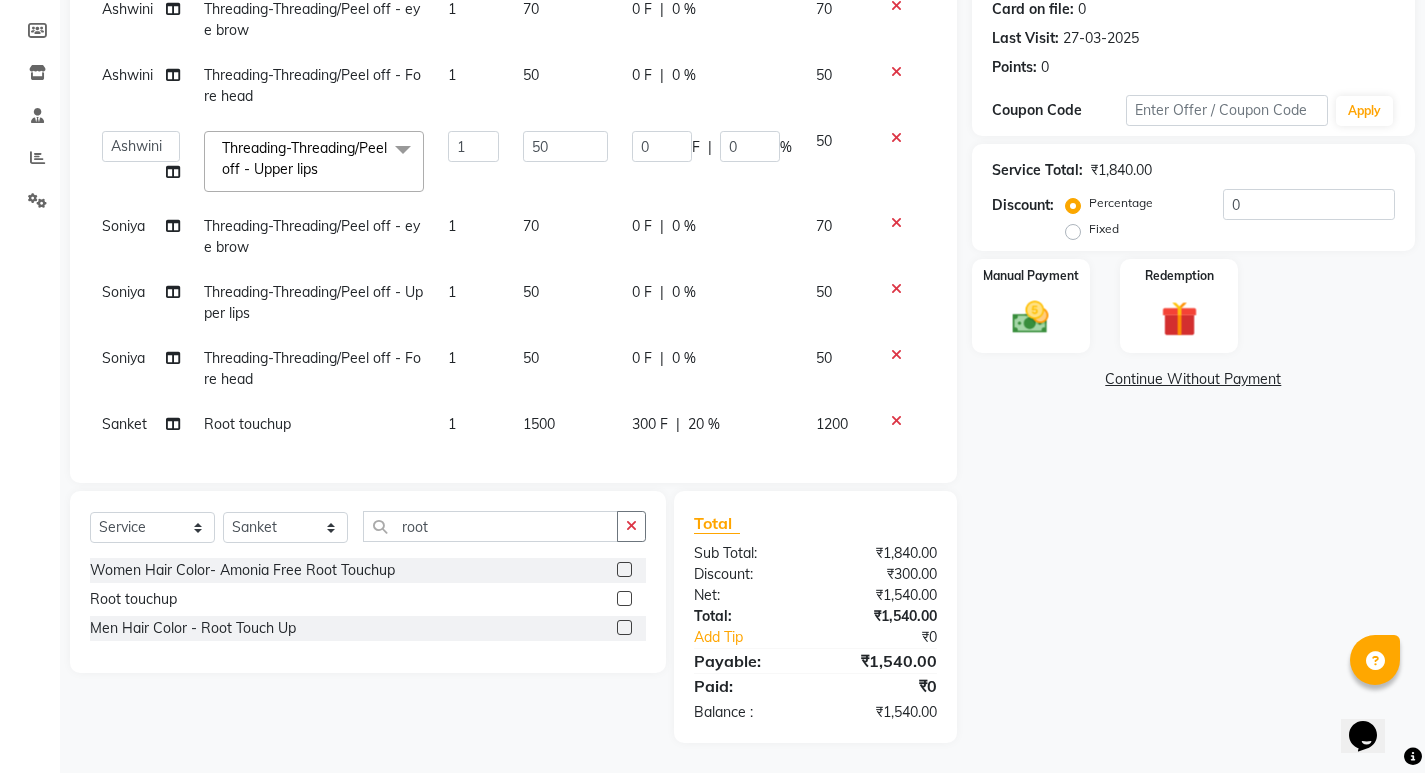 click on "0 F | 0 %" 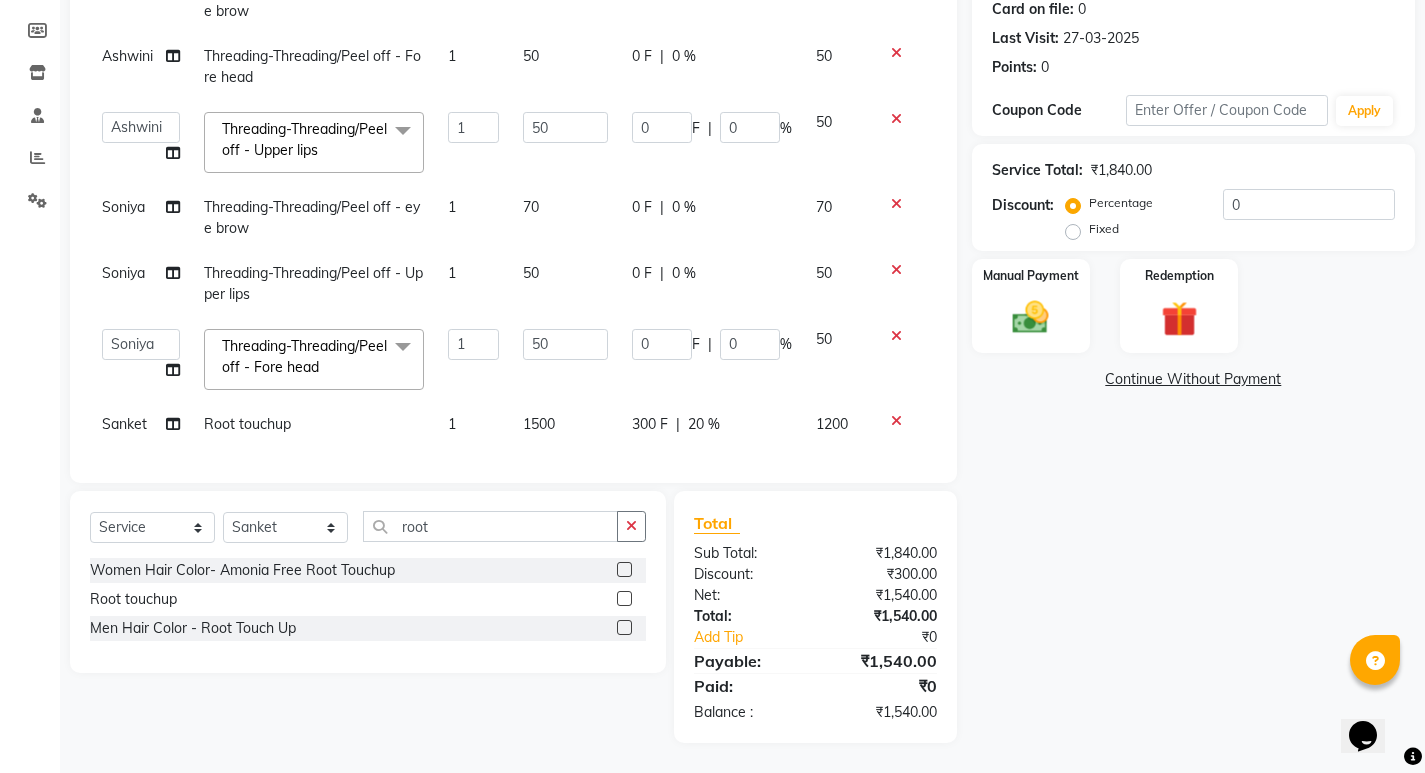 scroll, scrollTop: 134, scrollLeft: 0, axis: vertical 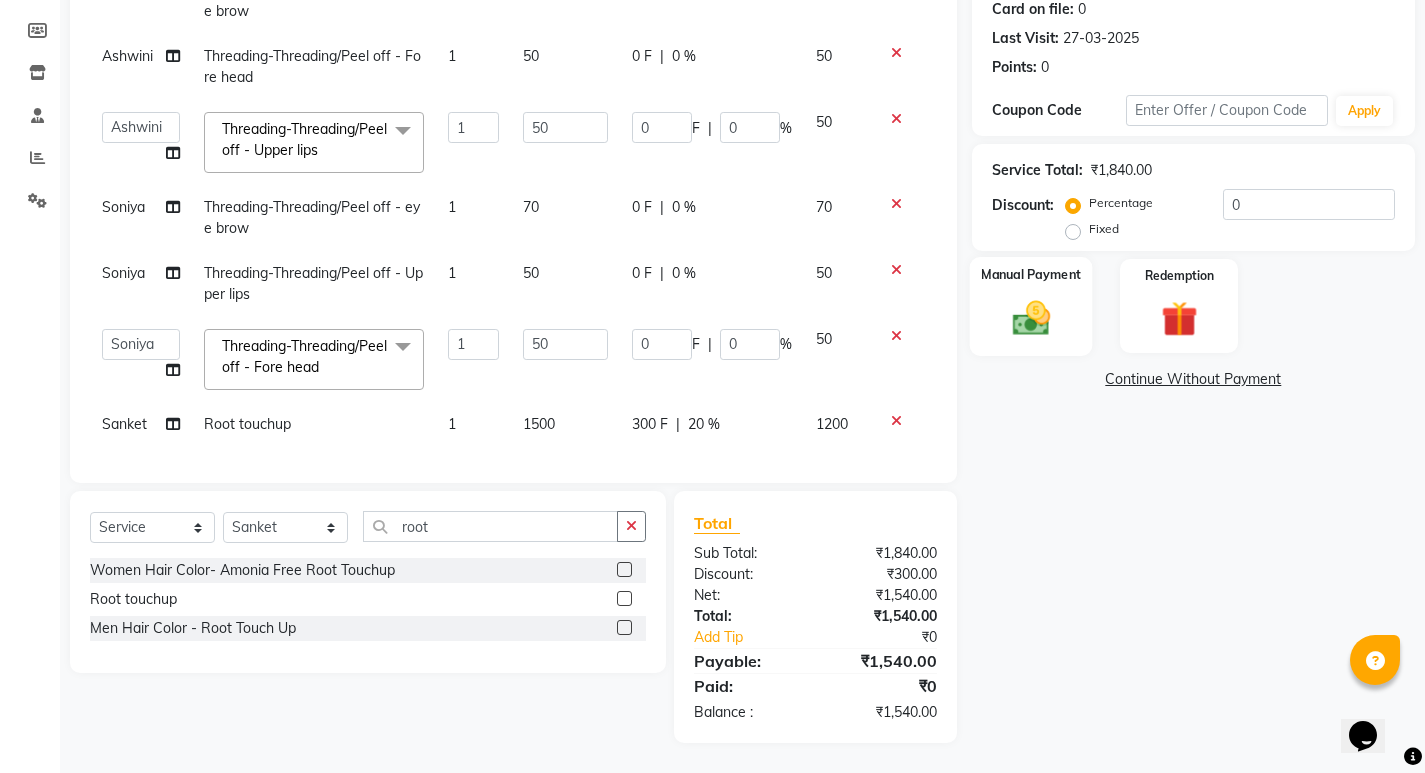click 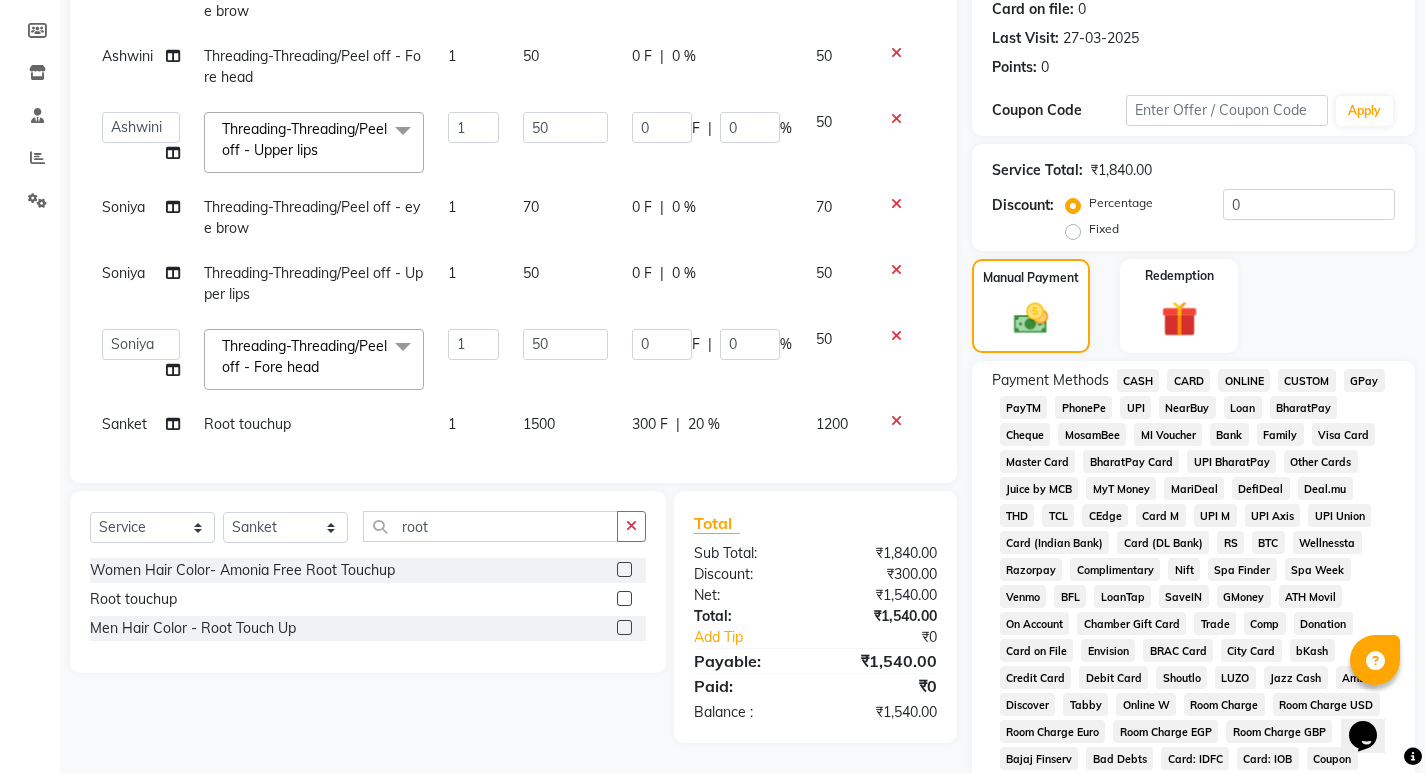 click on "CASH" 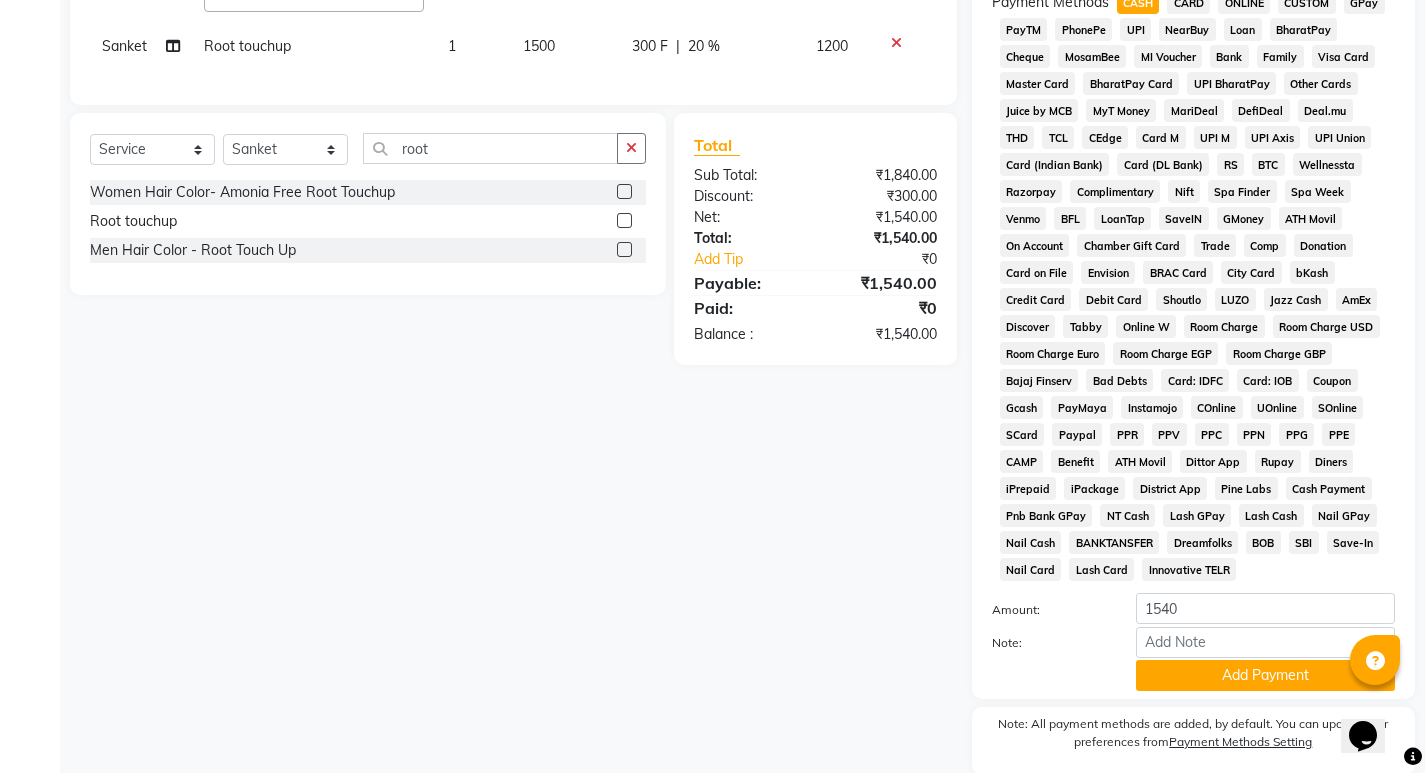 scroll, scrollTop: 736, scrollLeft: 0, axis: vertical 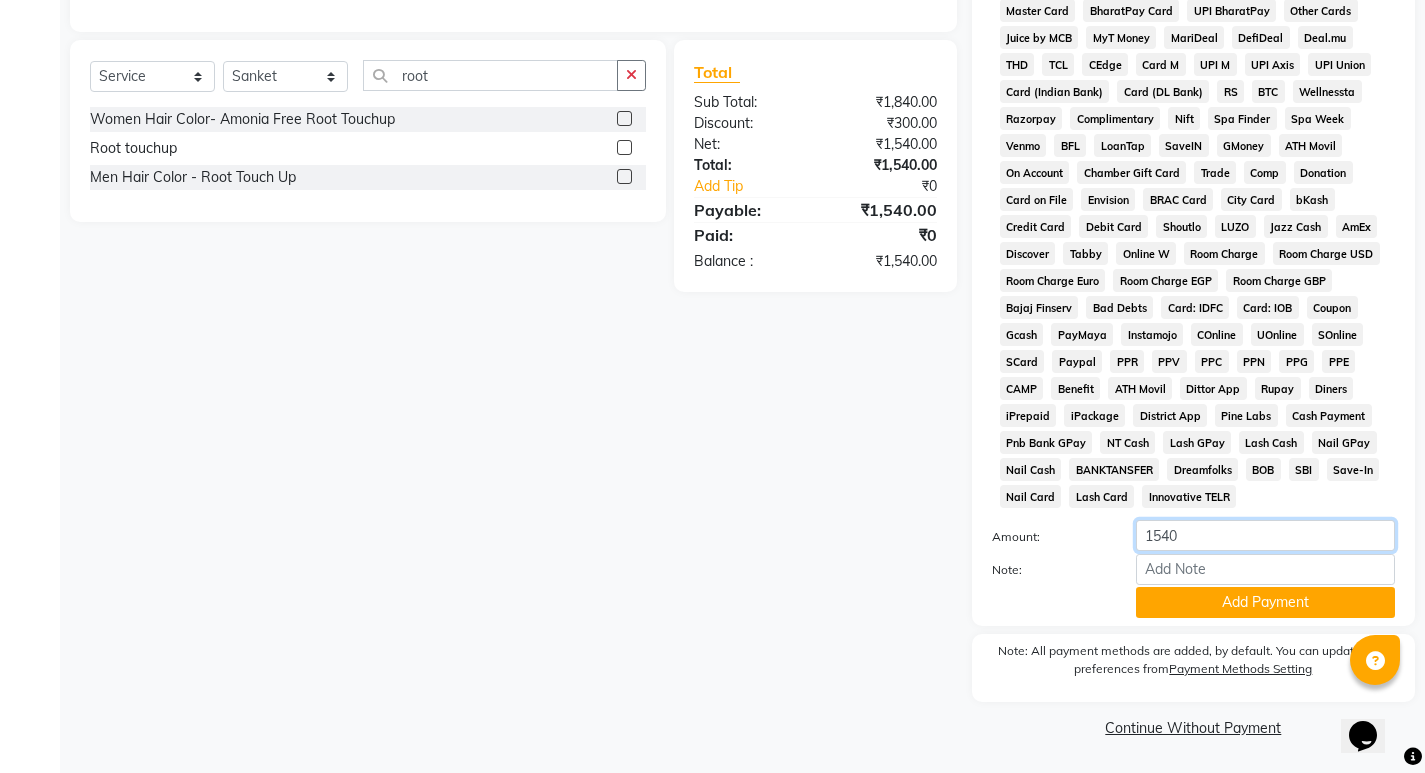 click on "1540" 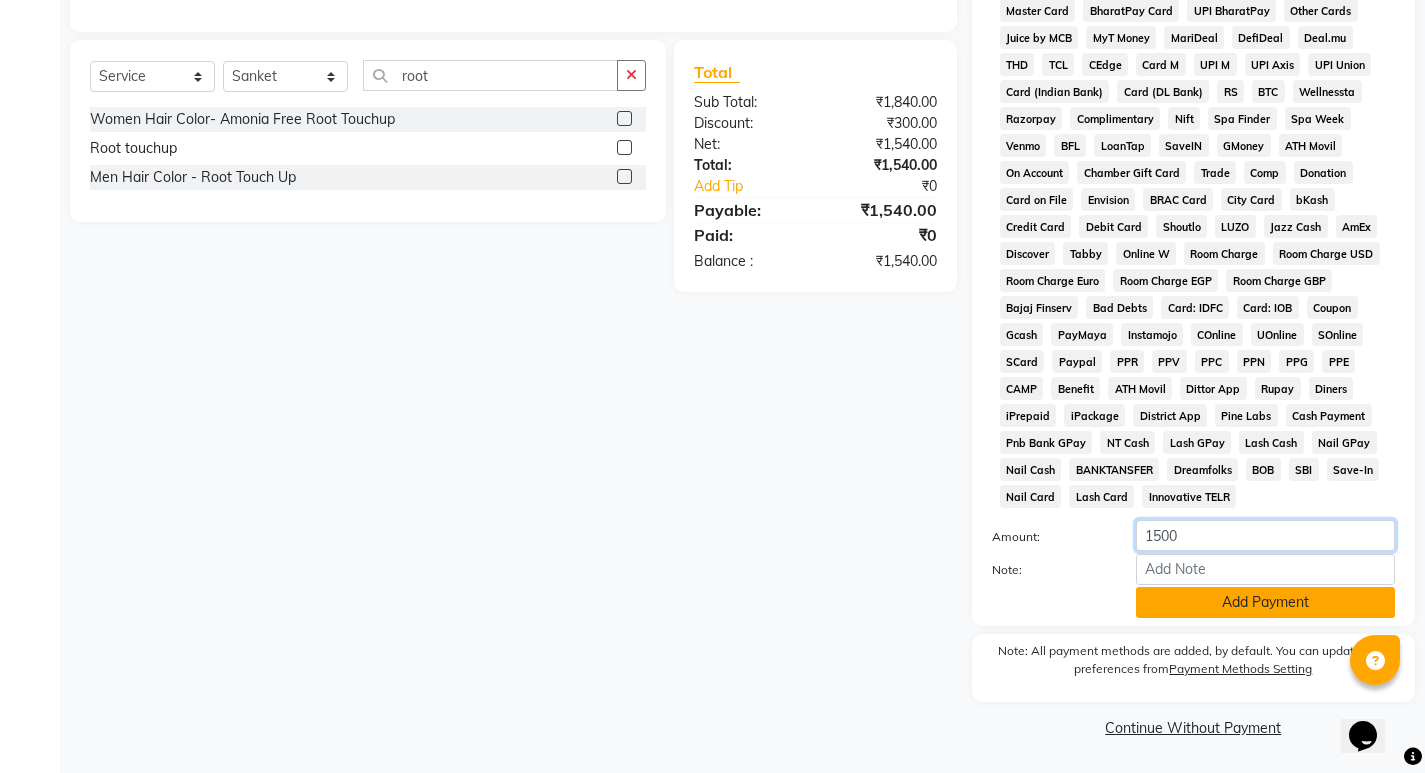 type on "1500" 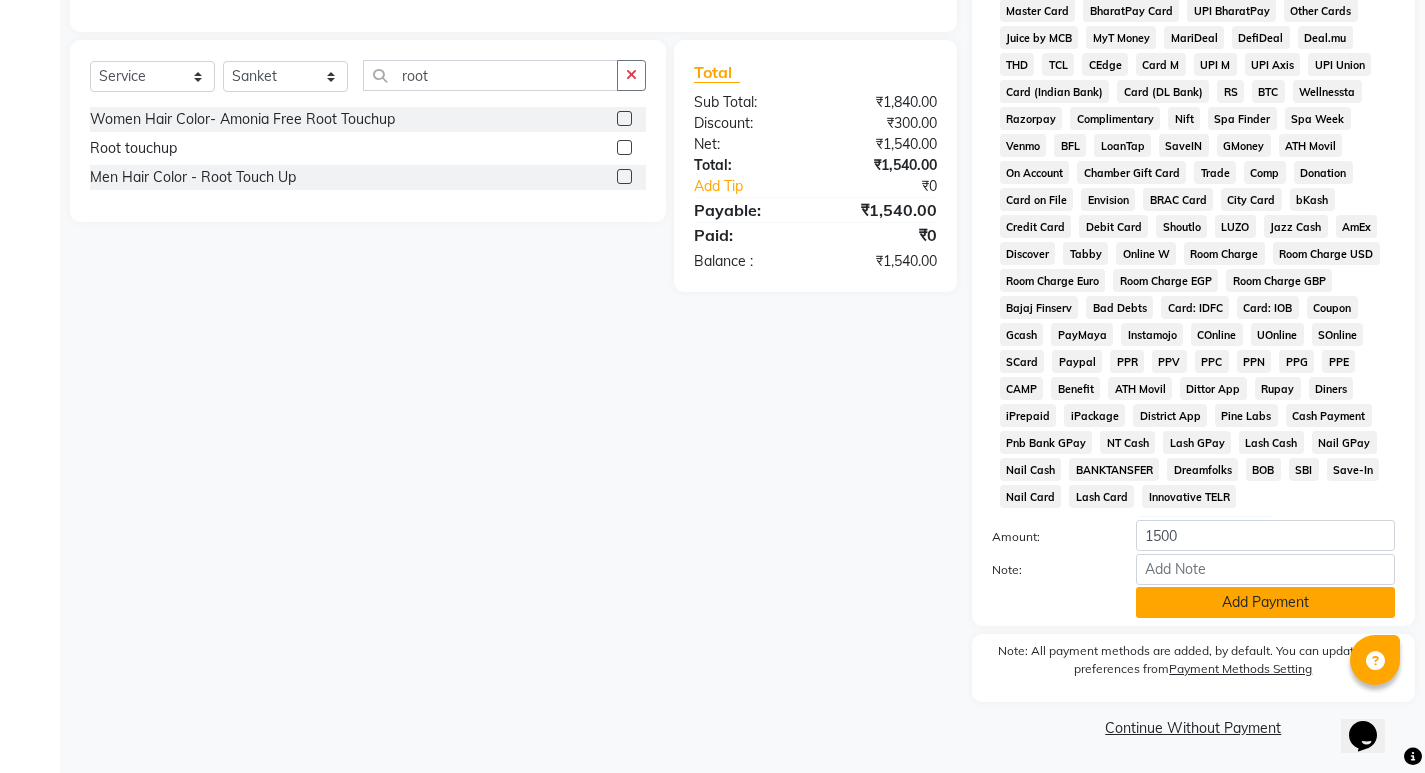 click on "Add Payment" 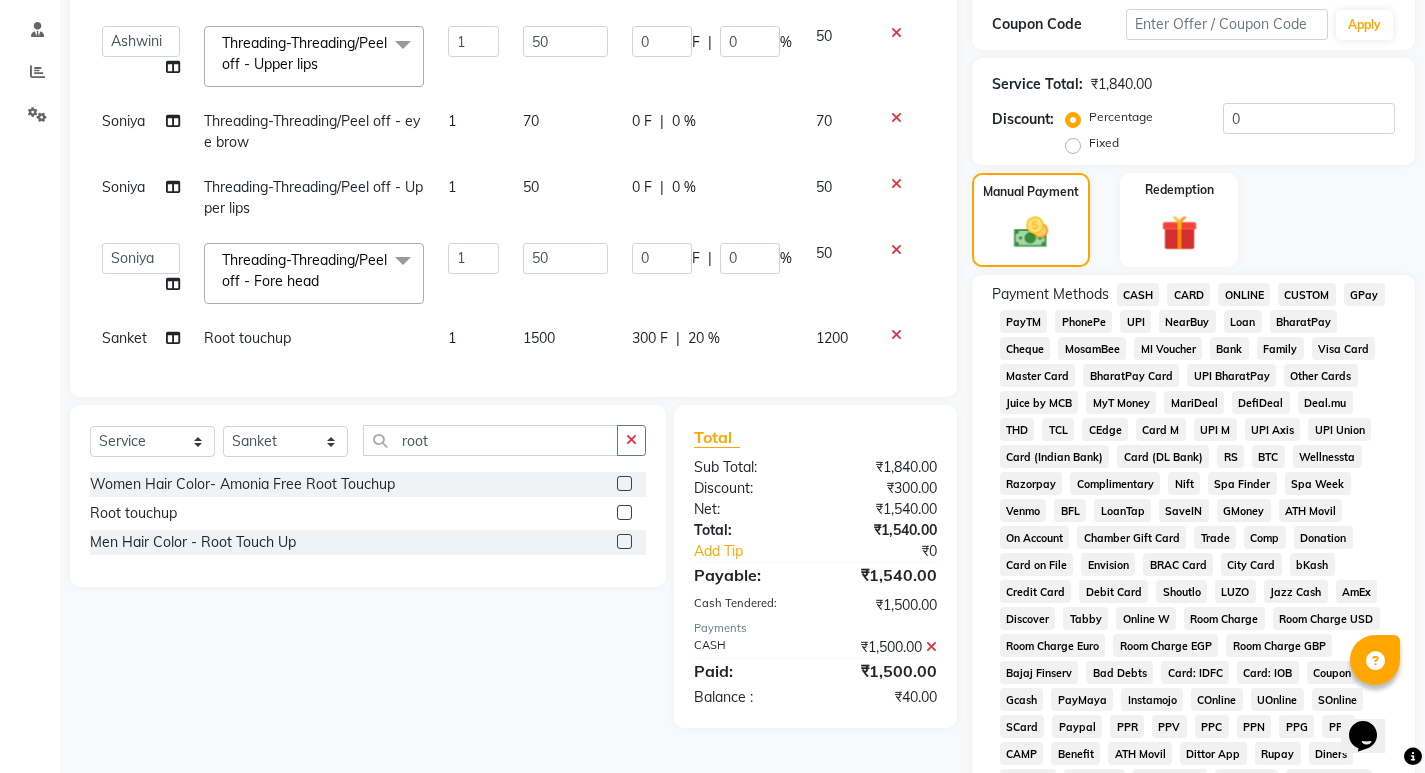scroll, scrollTop: 336, scrollLeft: 0, axis: vertical 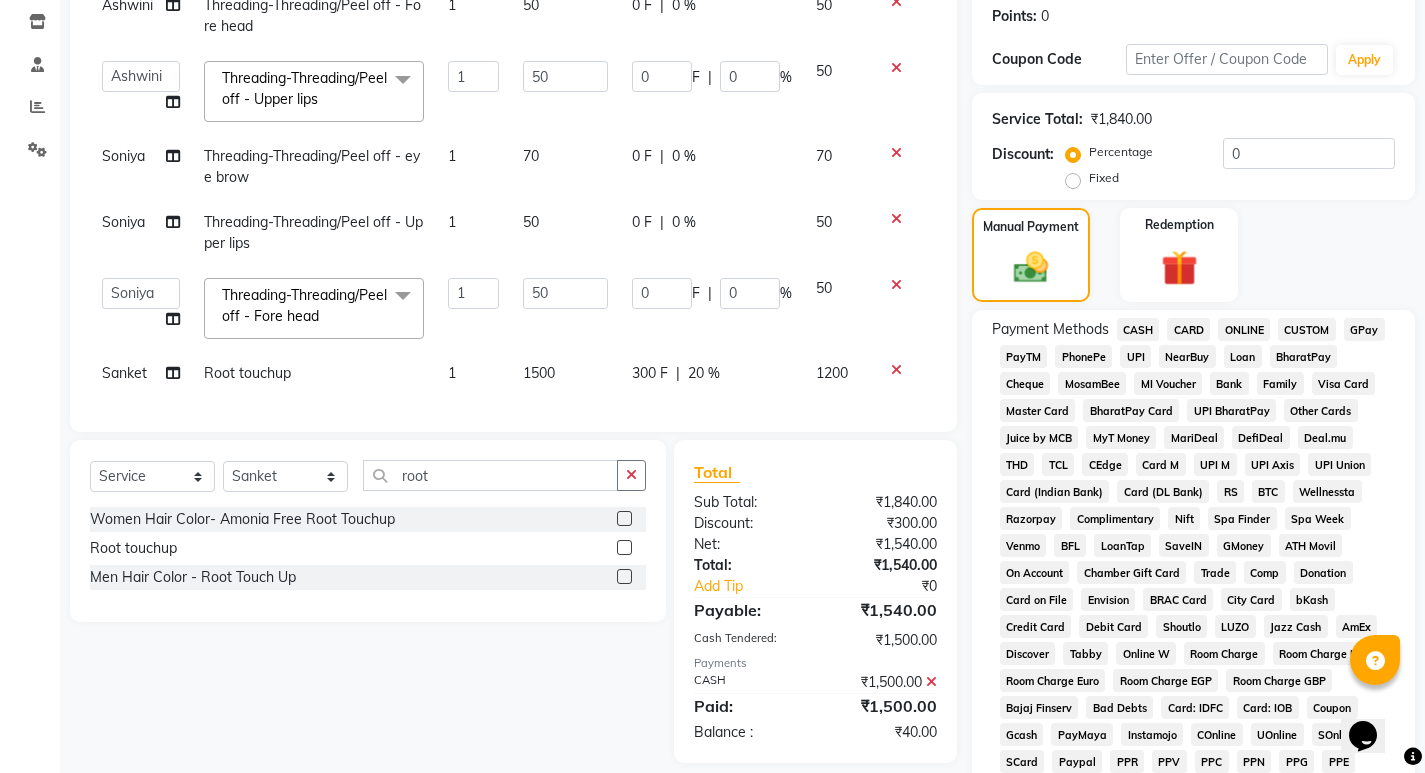 click on "PayTM" 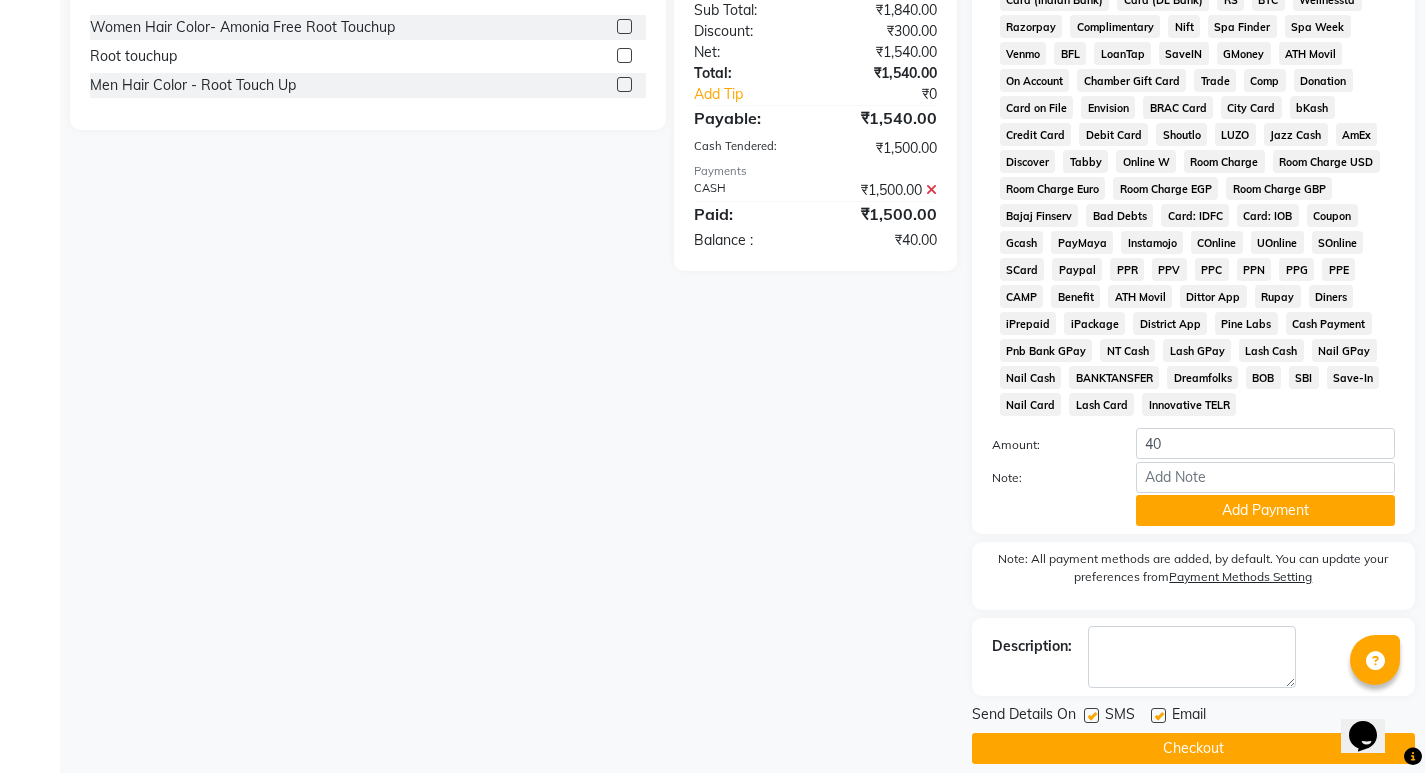 scroll, scrollTop: 836, scrollLeft: 0, axis: vertical 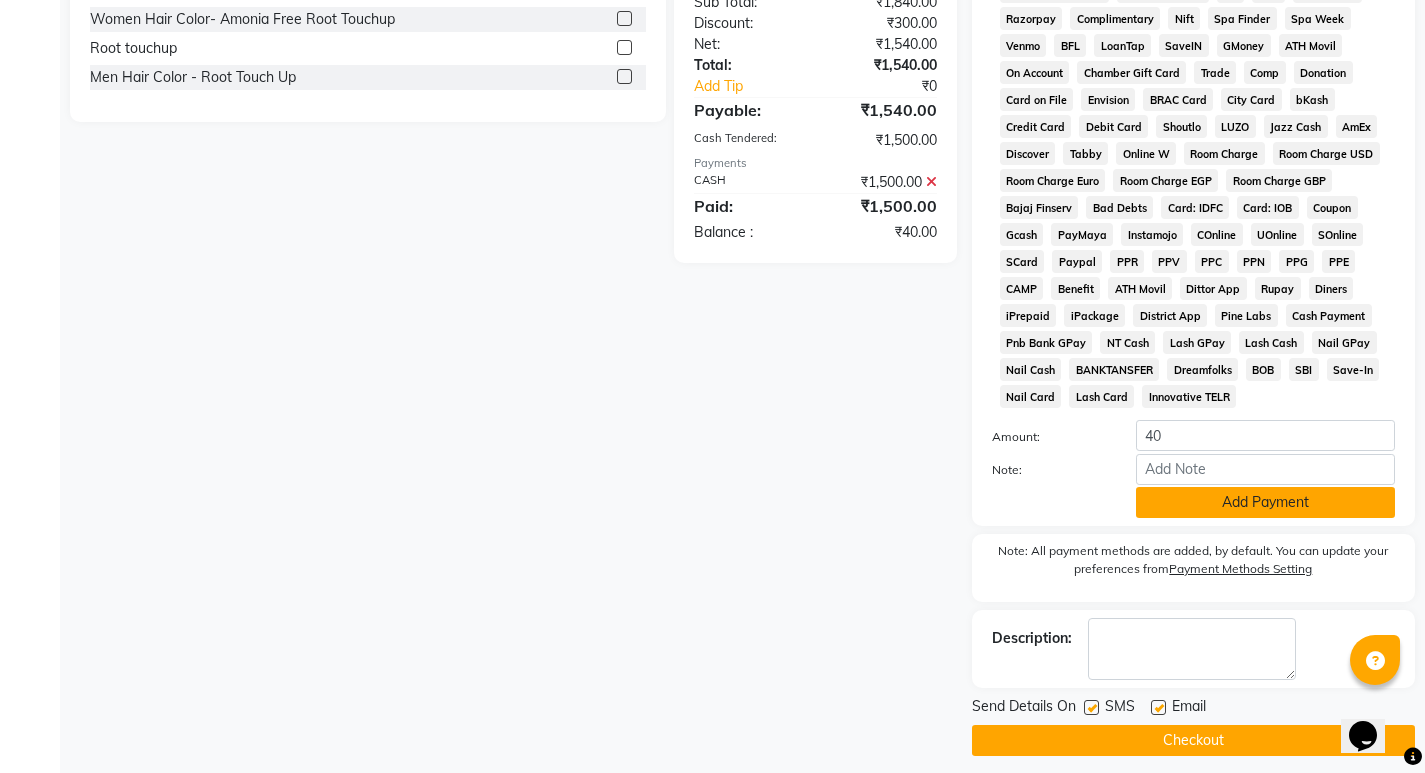 click on "Add Payment" 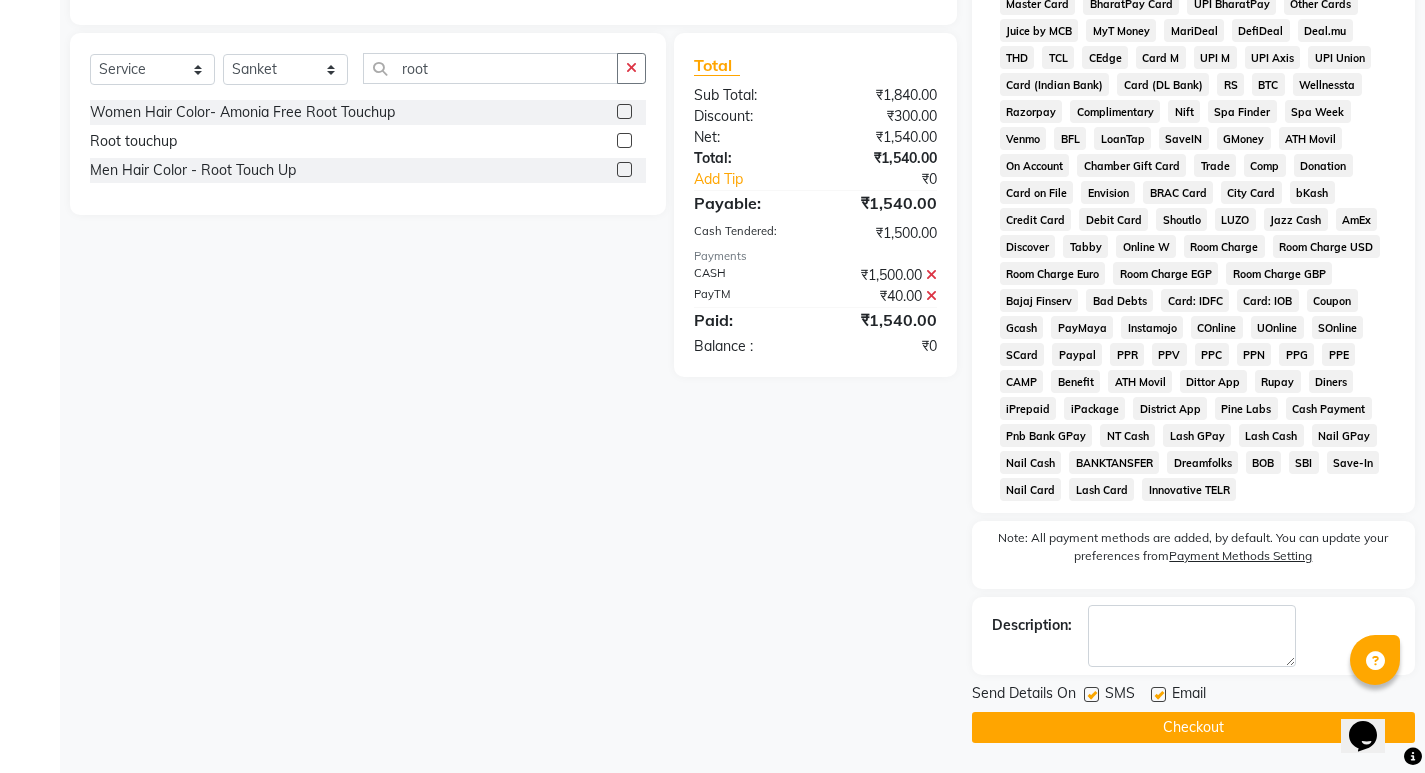 scroll, scrollTop: 743, scrollLeft: 0, axis: vertical 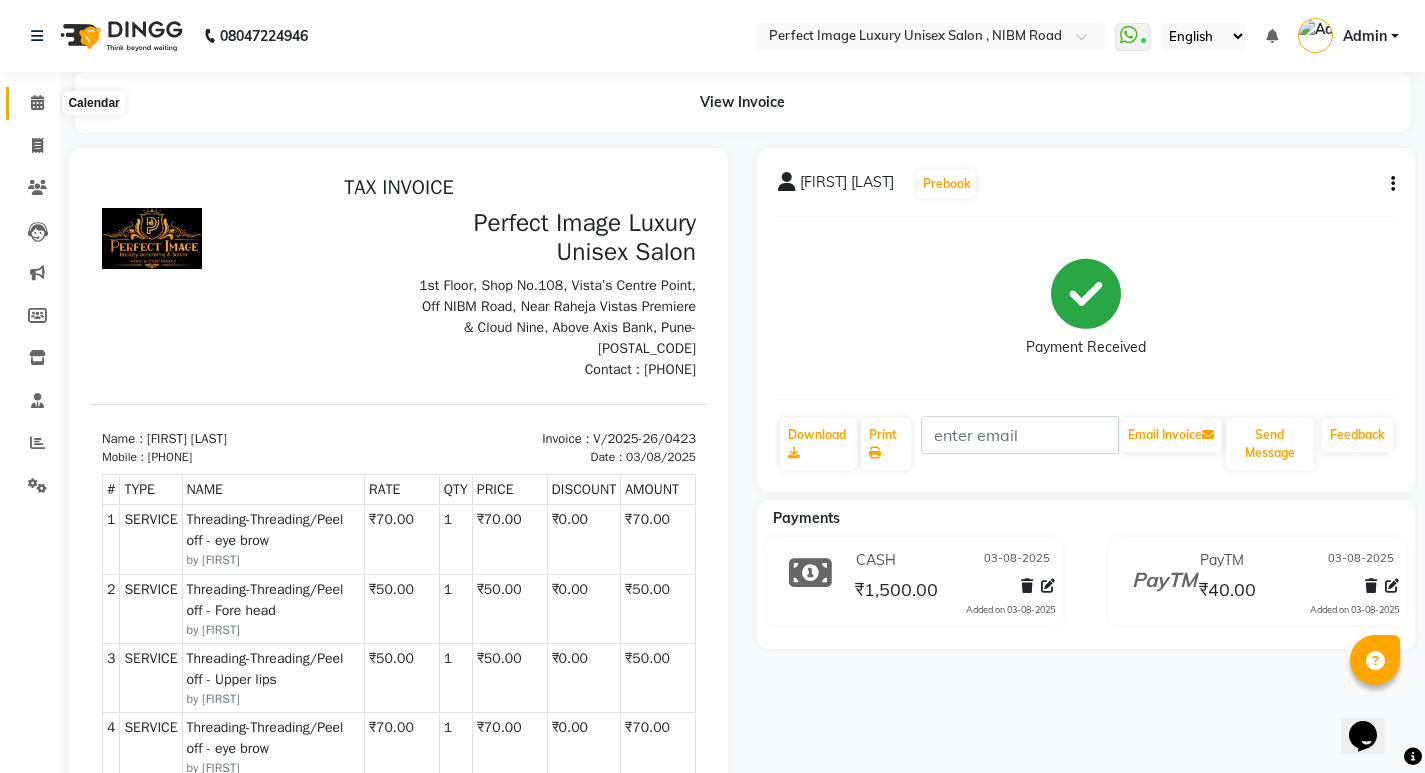 click 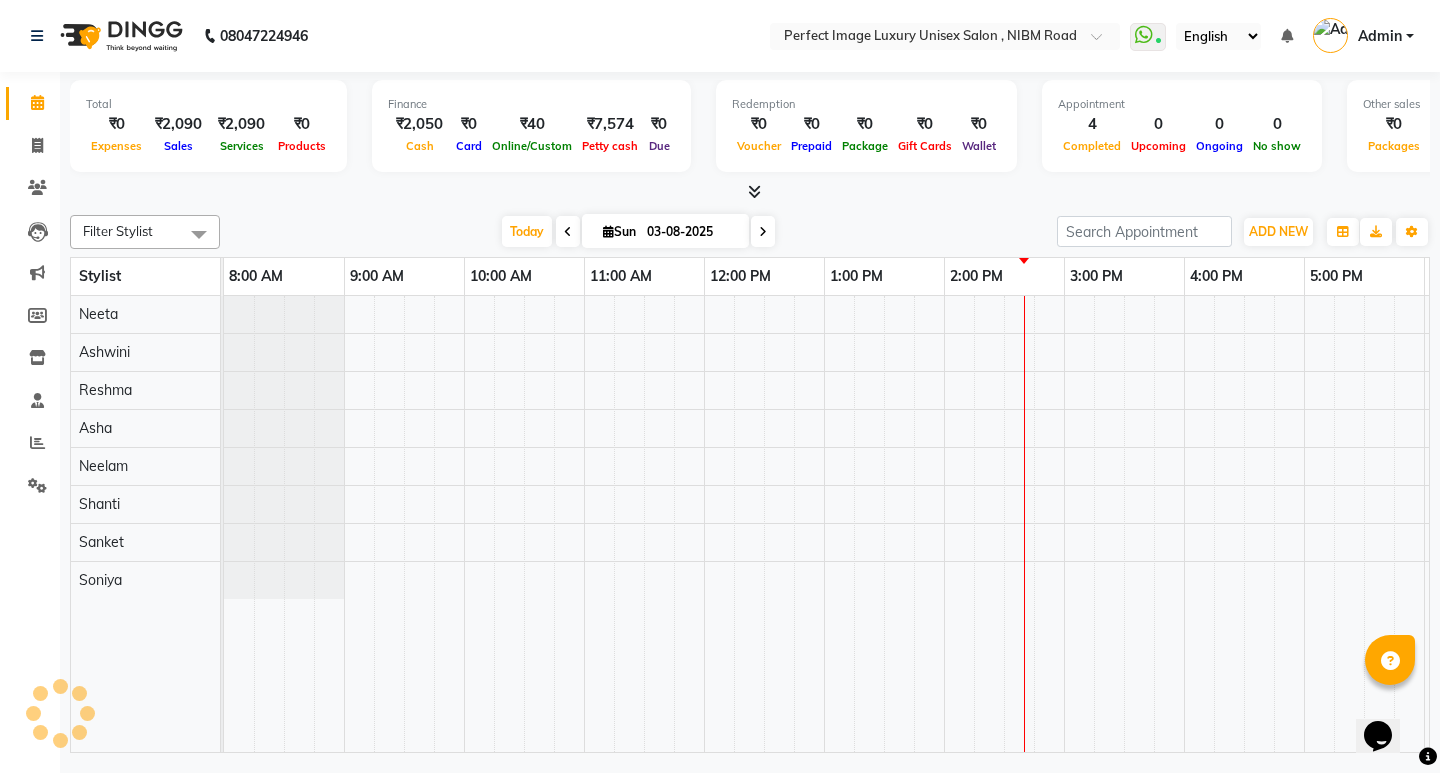 scroll, scrollTop: 0, scrollLeft: 0, axis: both 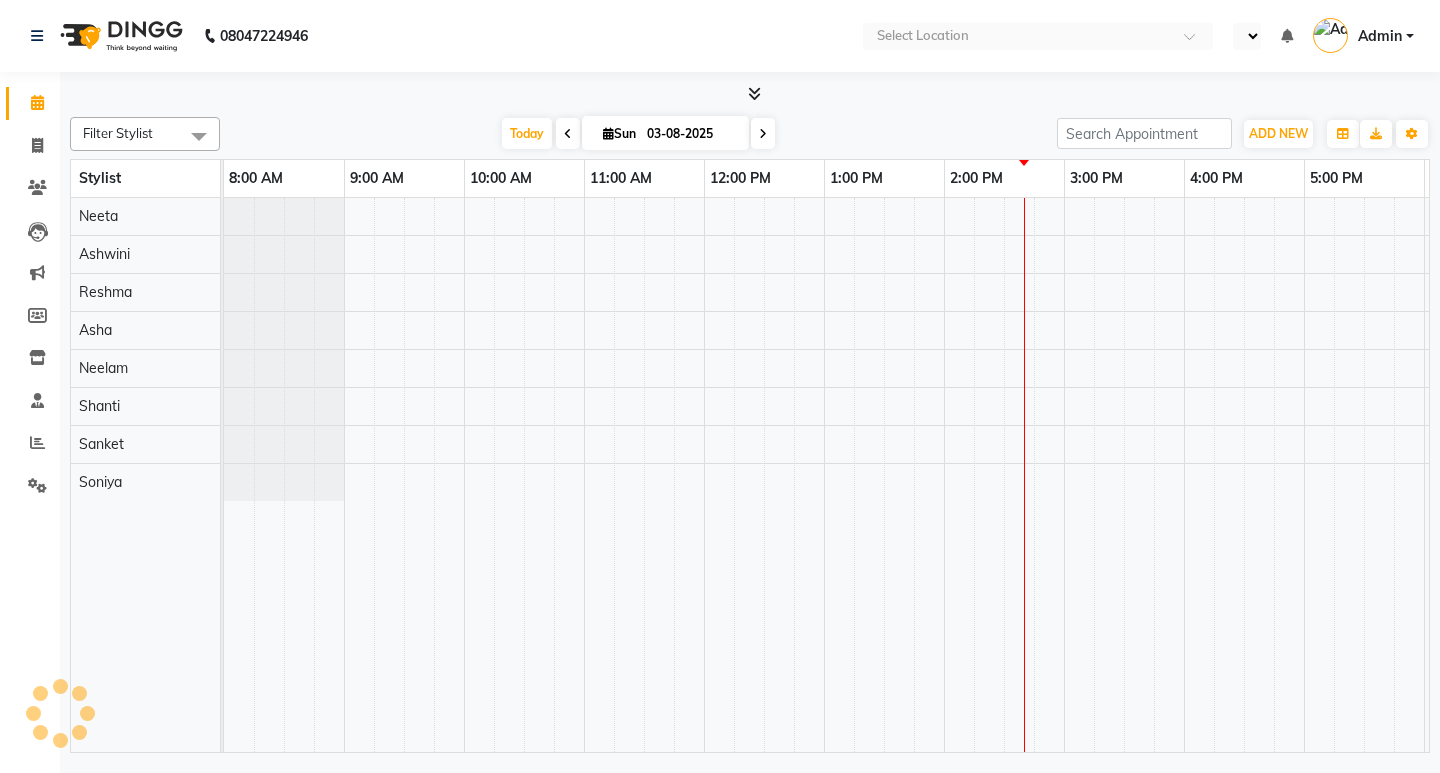 select on "en" 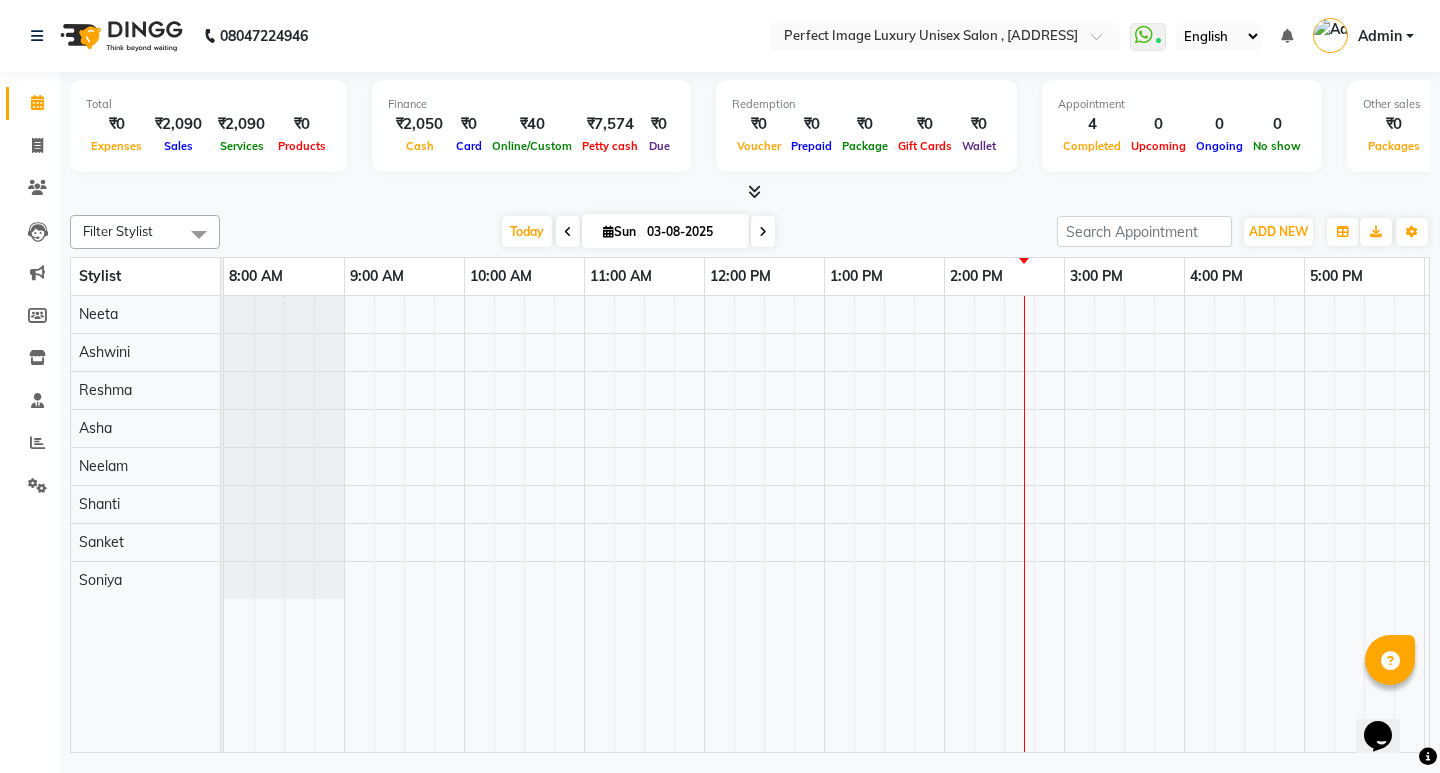 scroll, scrollTop: 0, scrollLeft: 0, axis: both 